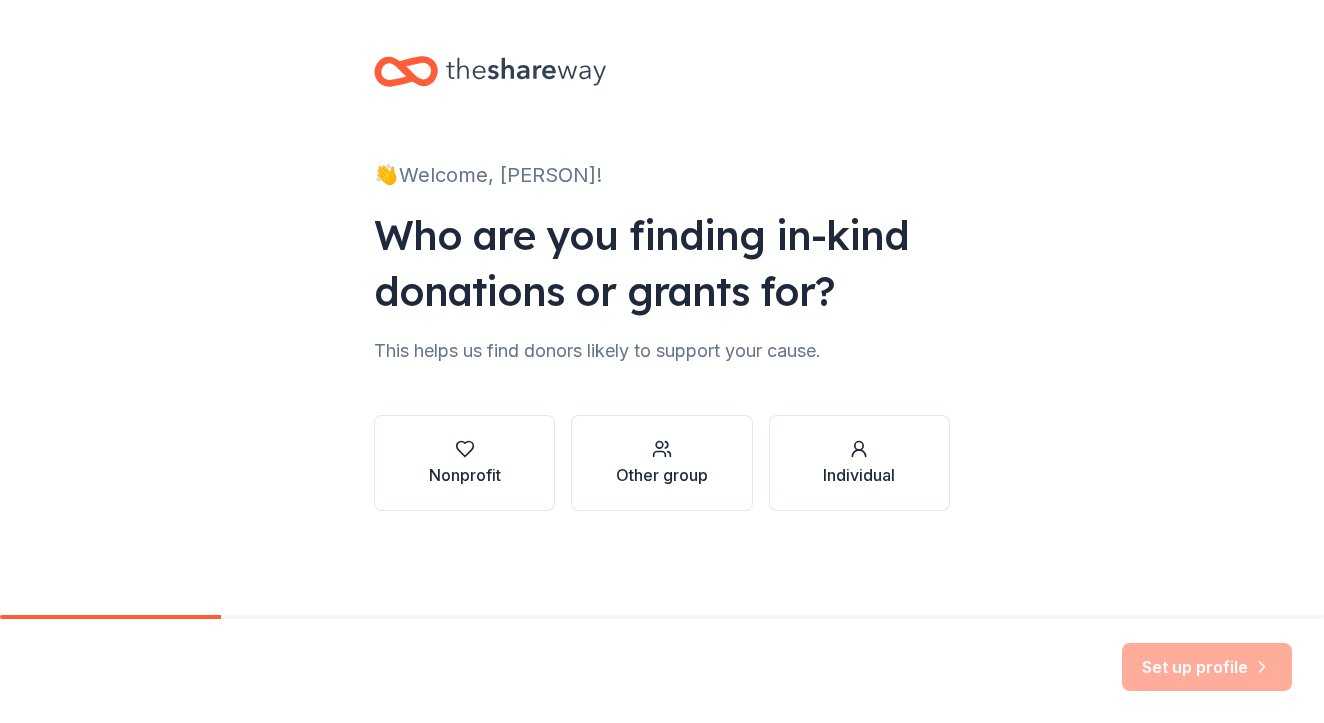 scroll, scrollTop: 0, scrollLeft: 0, axis: both 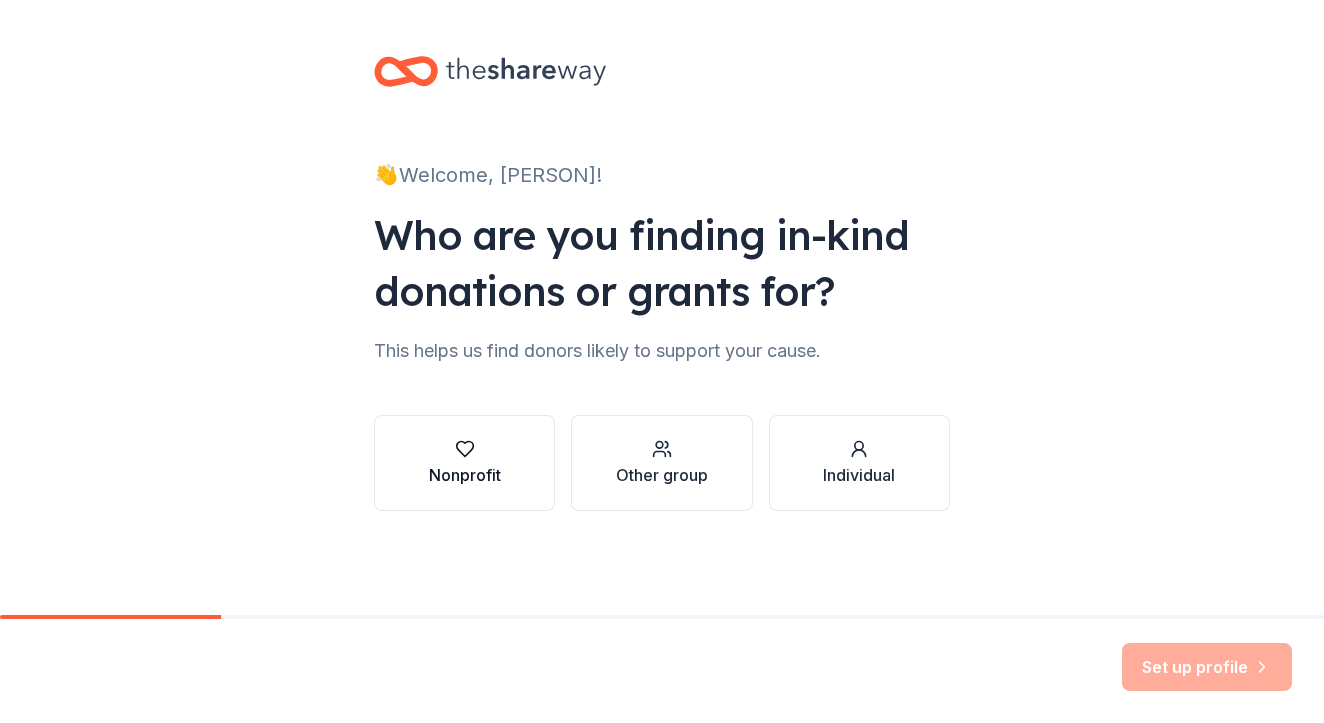 click 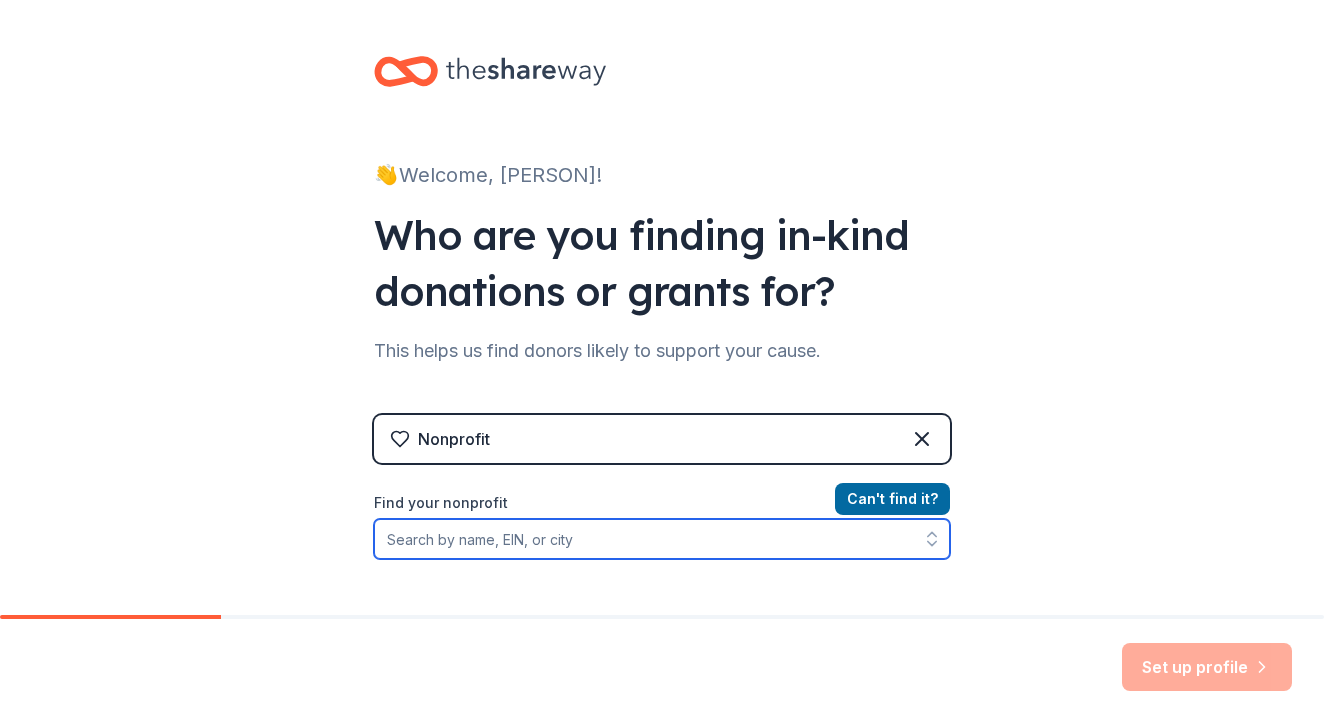 click on "Find your nonprofit" at bounding box center (662, 539) 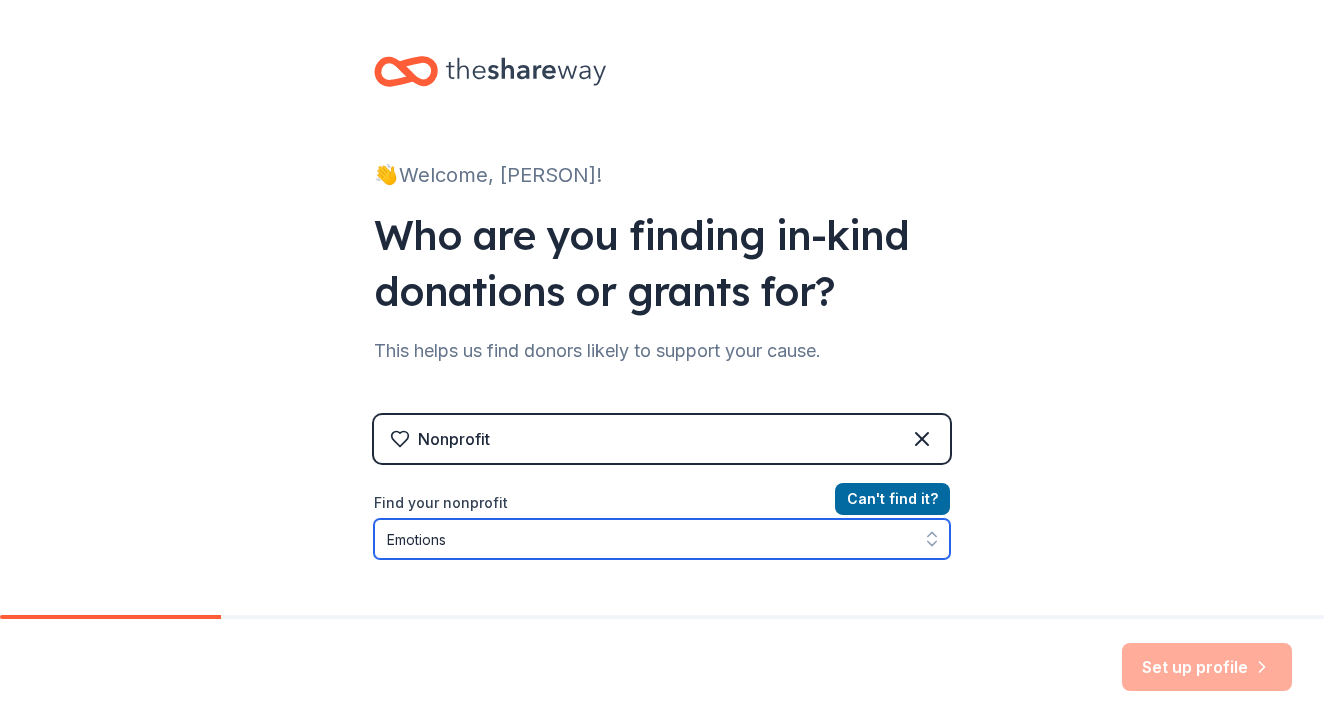 scroll, scrollTop: 44, scrollLeft: 0, axis: vertical 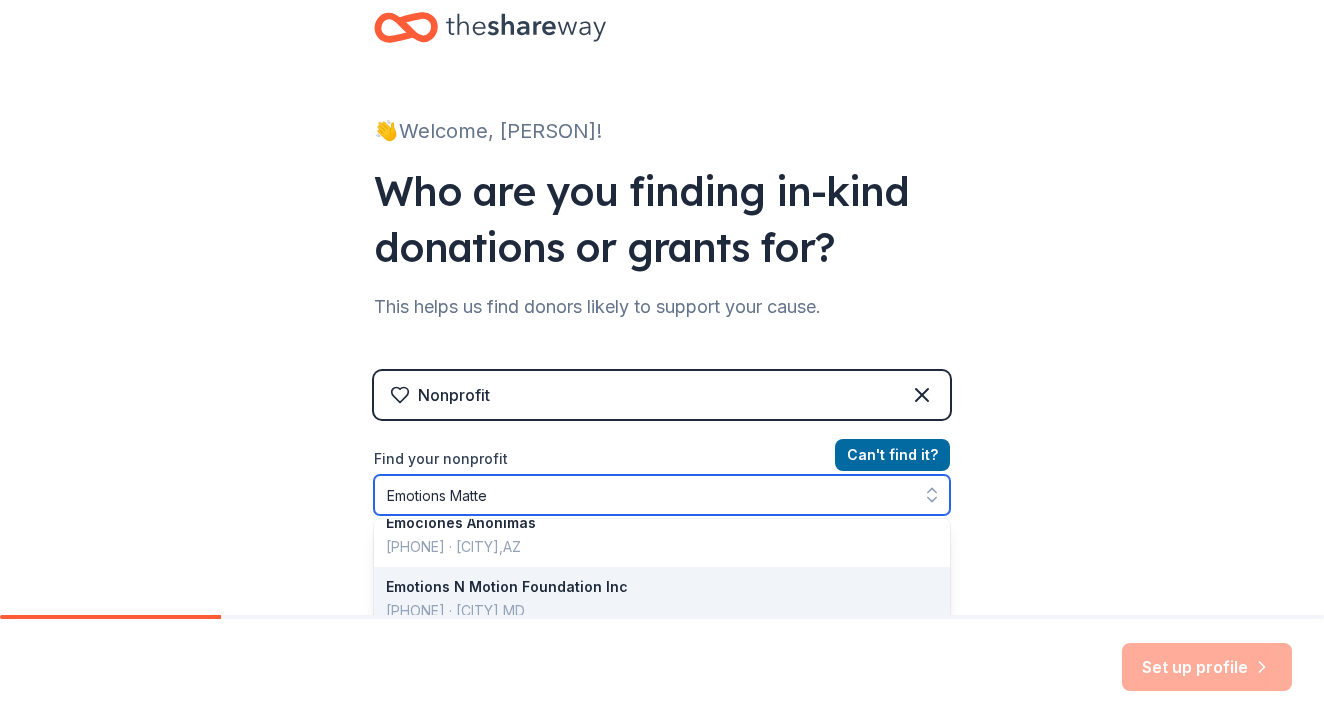 type on "Emotions Matter" 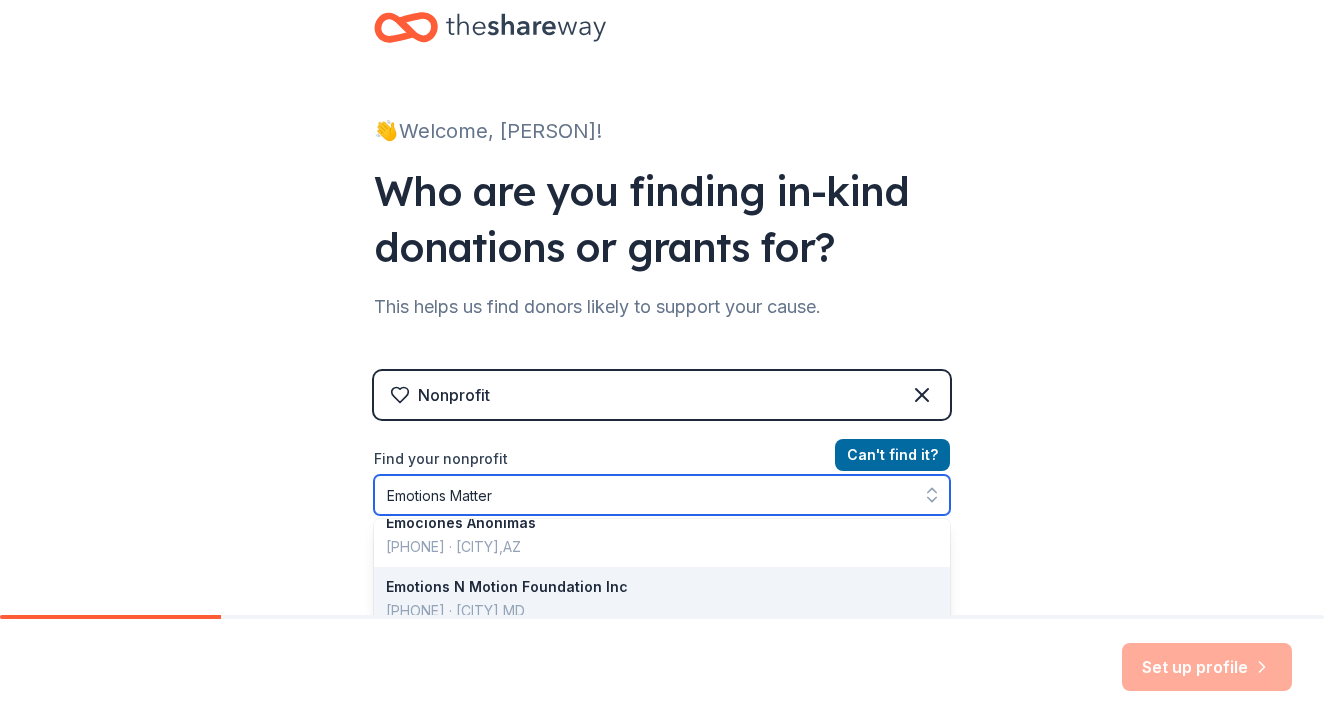 scroll, scrollTop: 0, scrollLeft: 0, axis: both 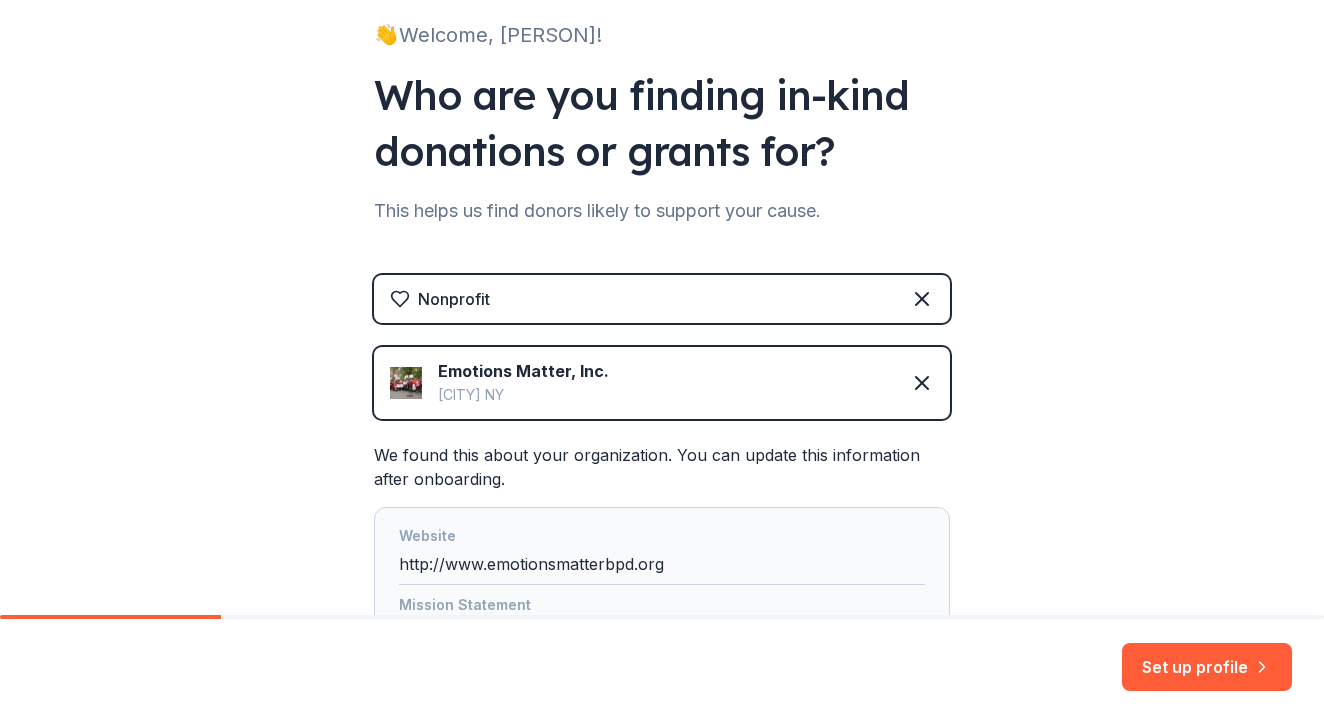 click on "Emotions Matter, Inc. [CITY] [STATE]" at bounding box center [662, 383] 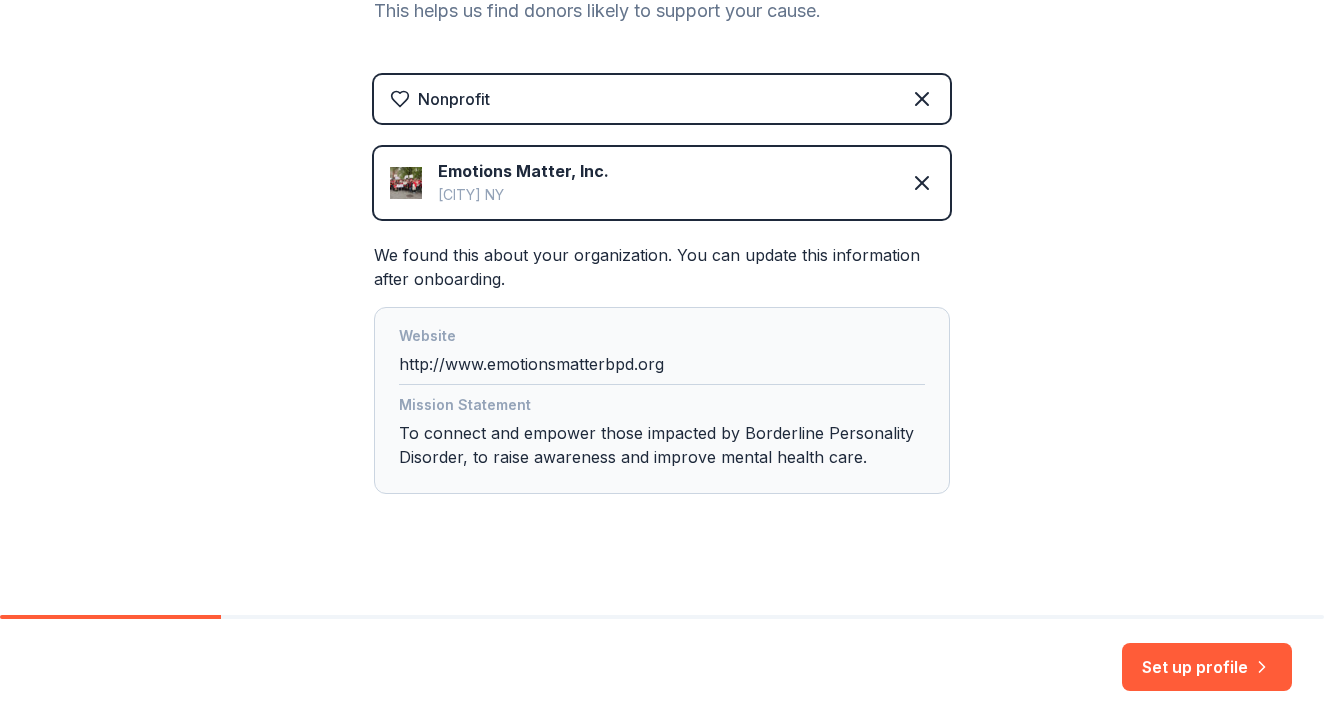 scroll, scrollTop: 355, scrollLeft: 0, axis: vertical 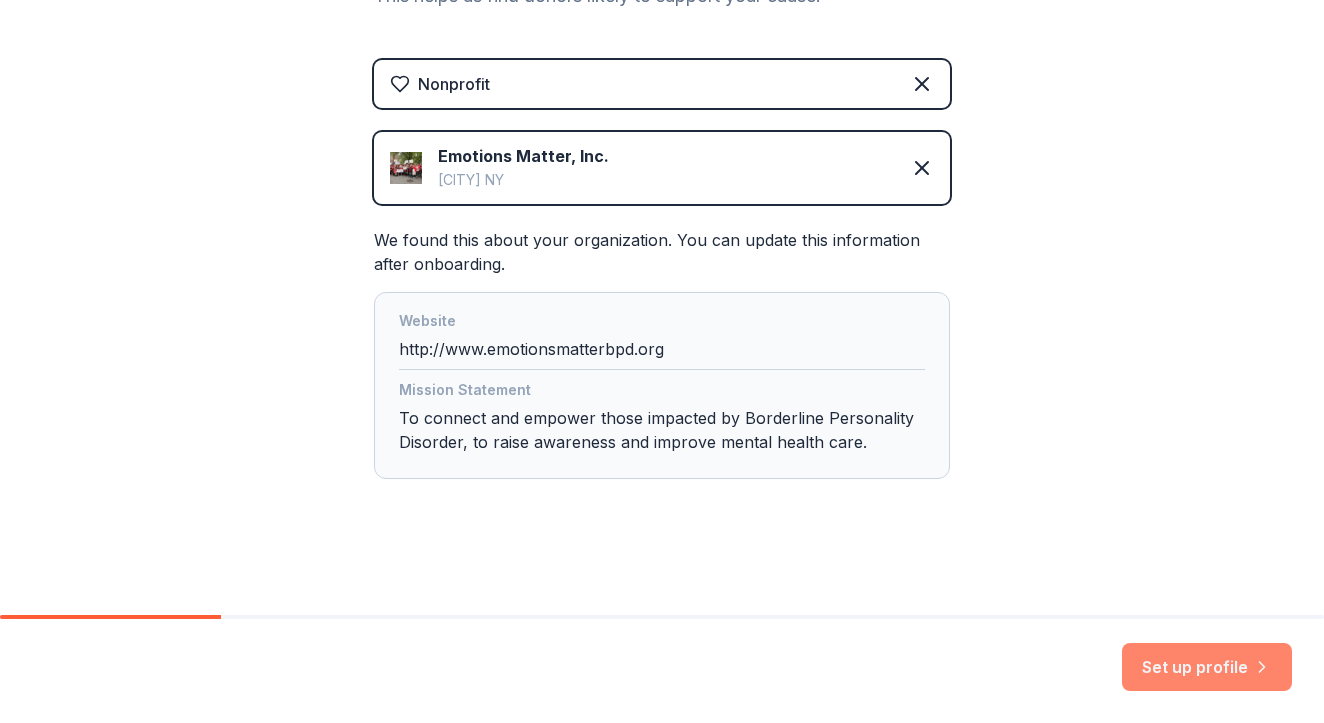 click on "Set up profile" at bounding box center [1207, 667] 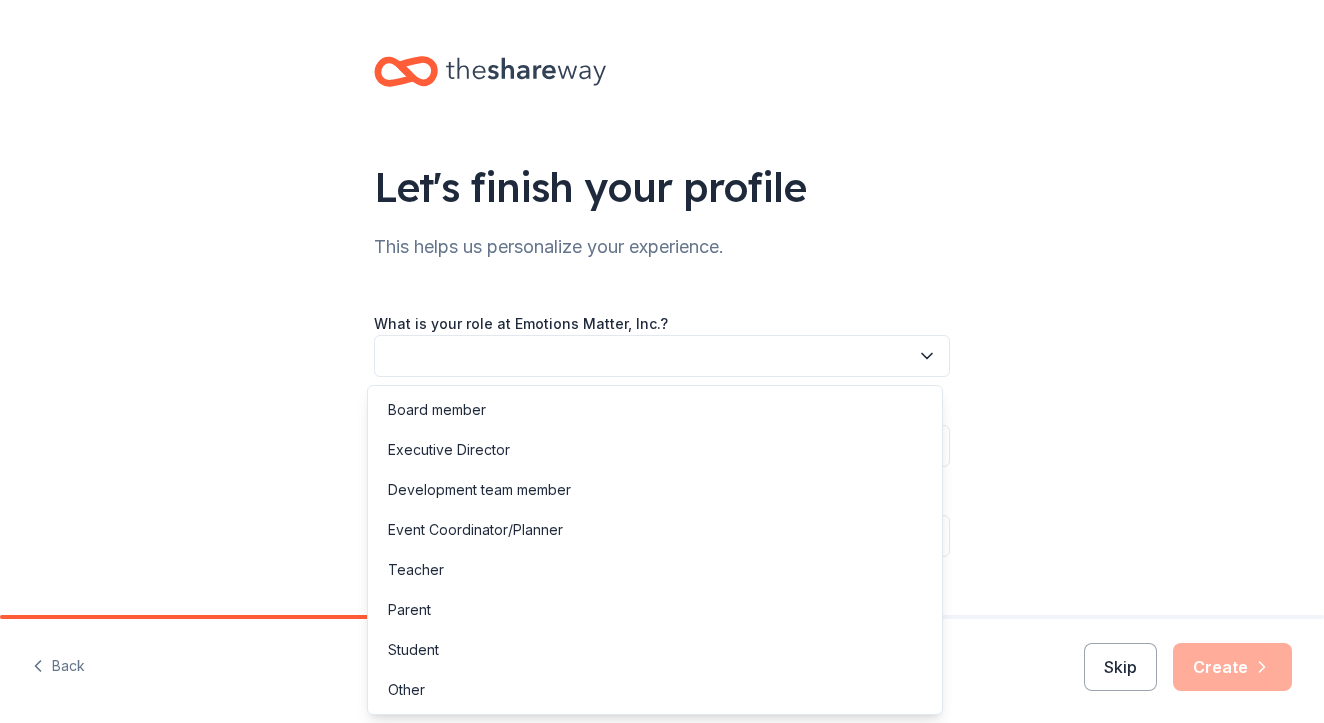 click 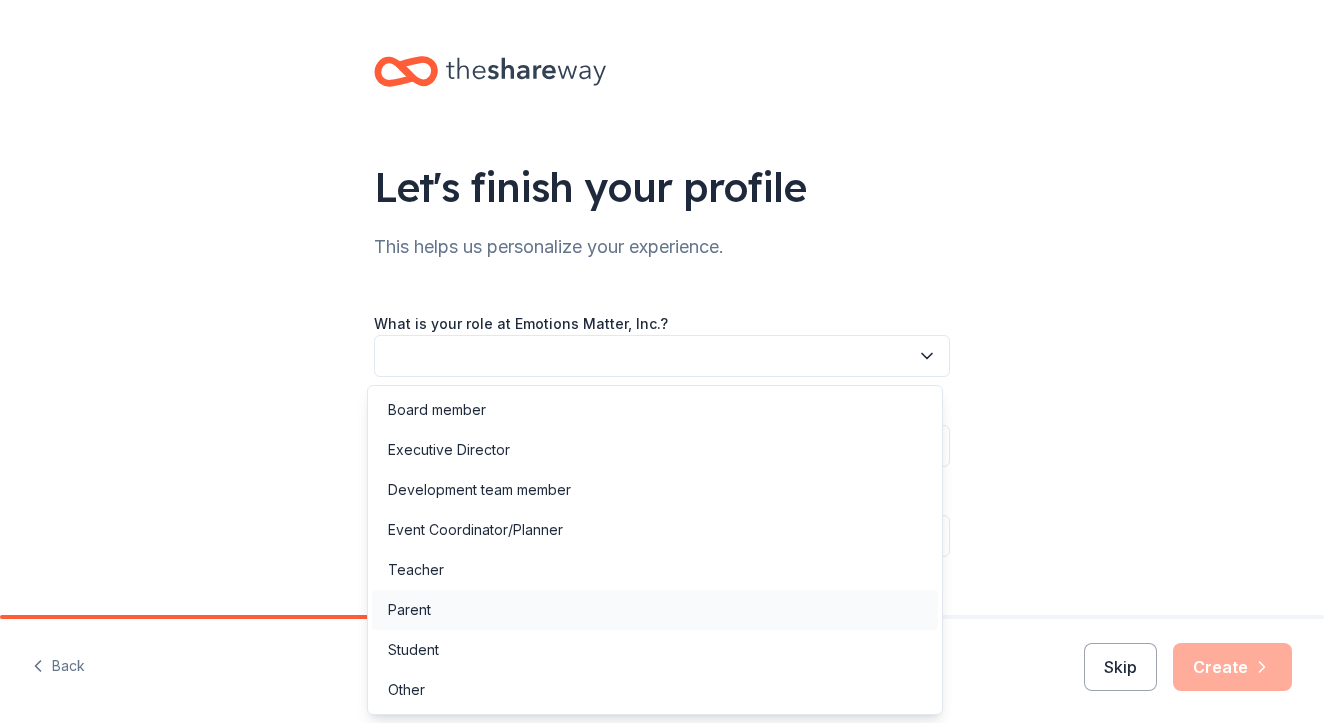 click on "Parent" at bounding box center (409, 610) 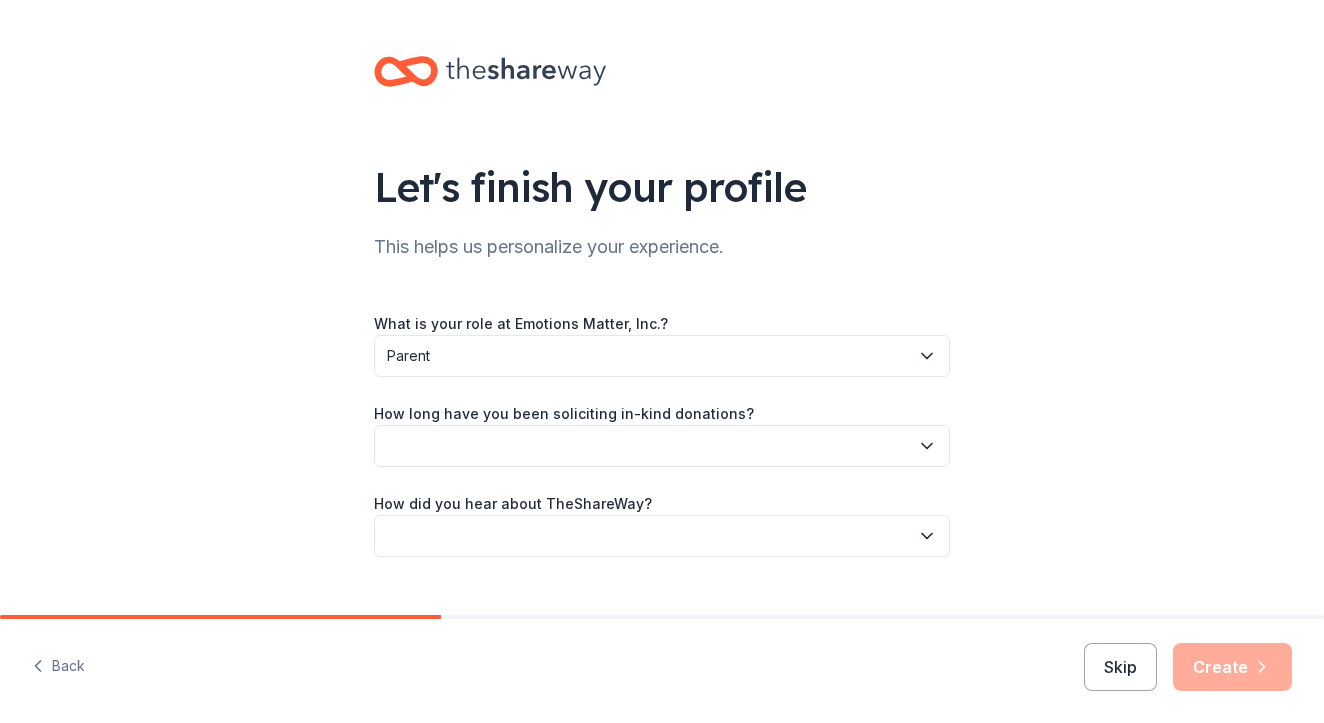 click 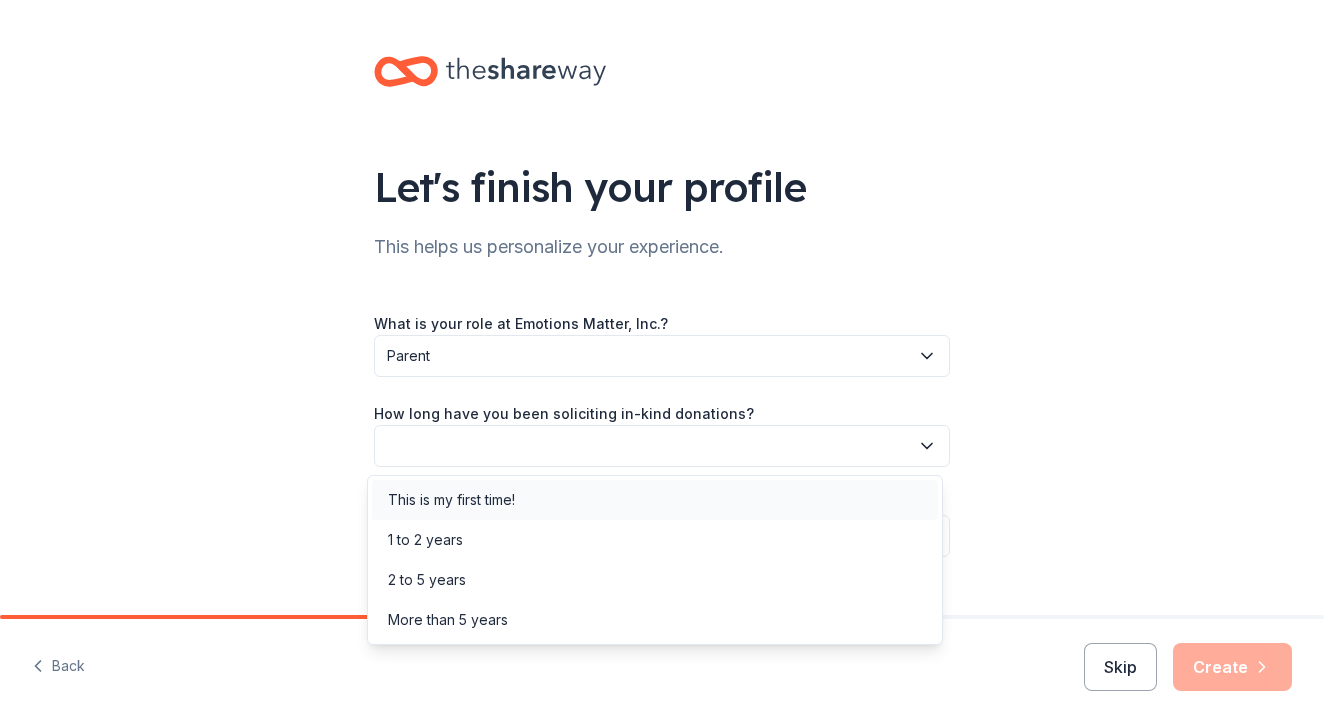 click on "This is my first time!" at bounding box center (451, 500) 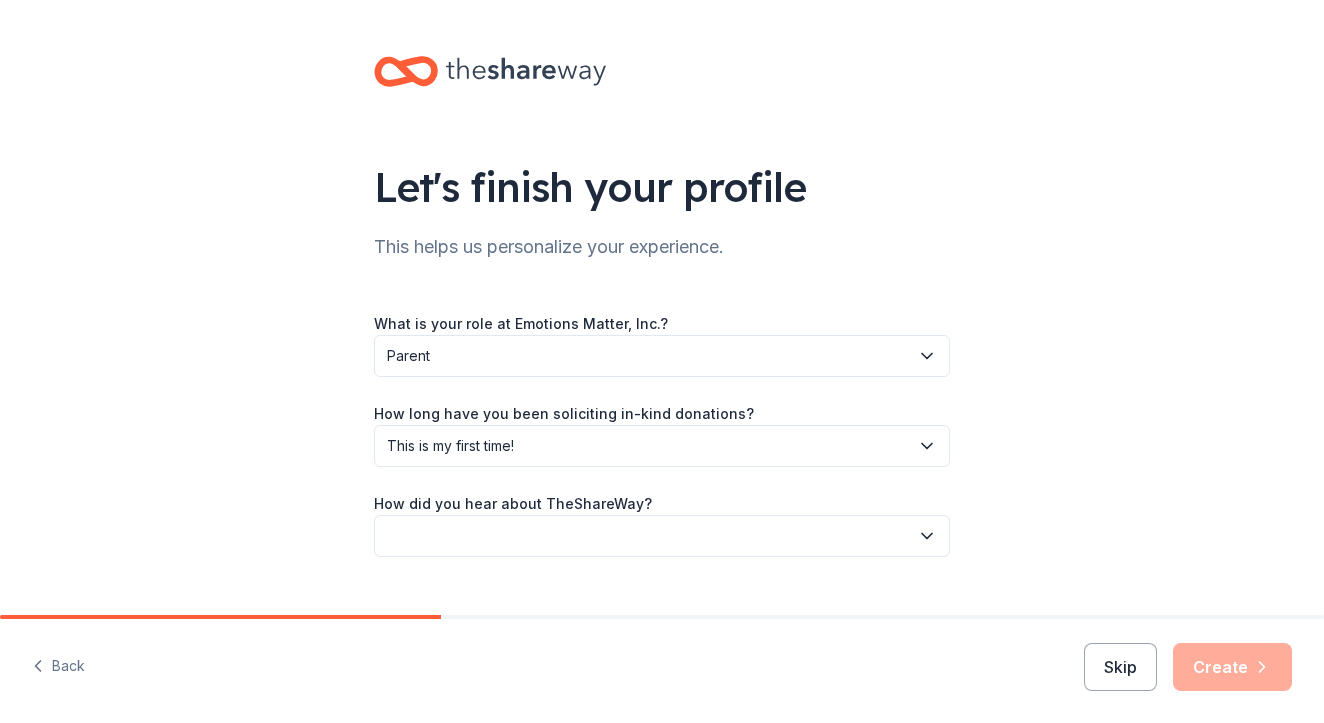 click 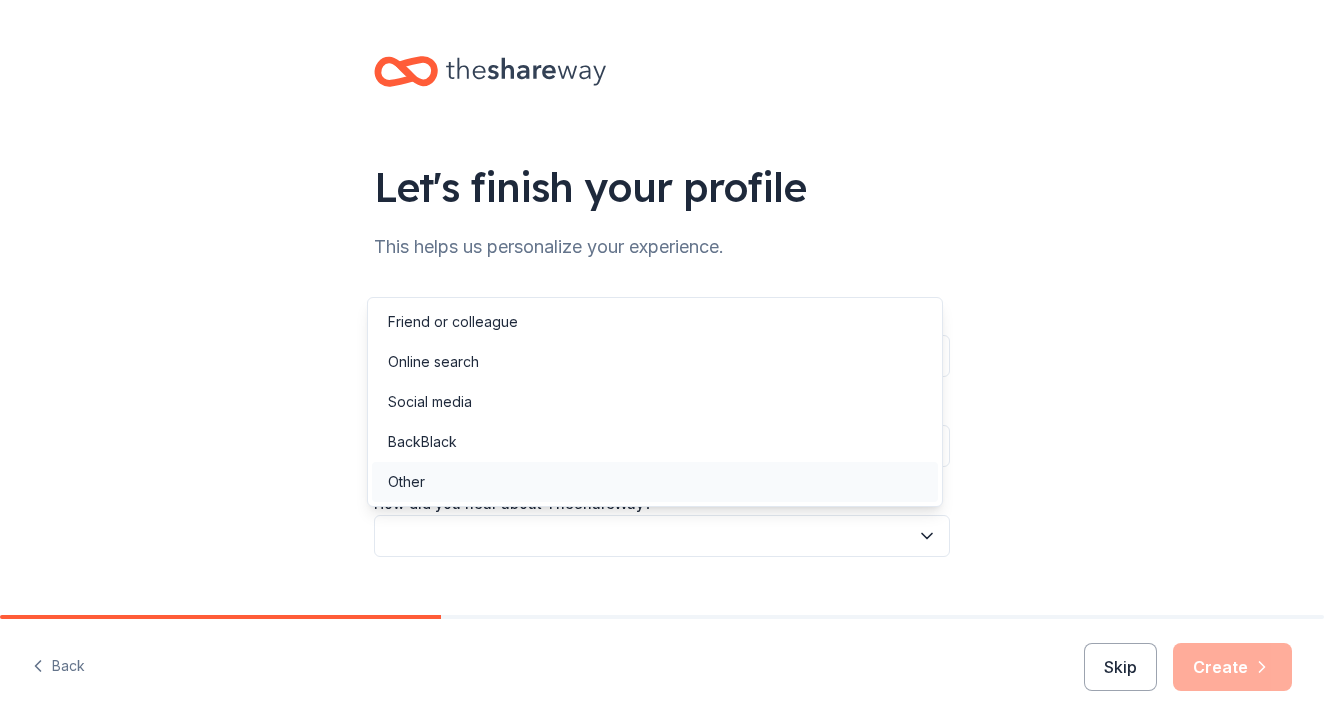 click on "Other" at bounding box center (406, 482) 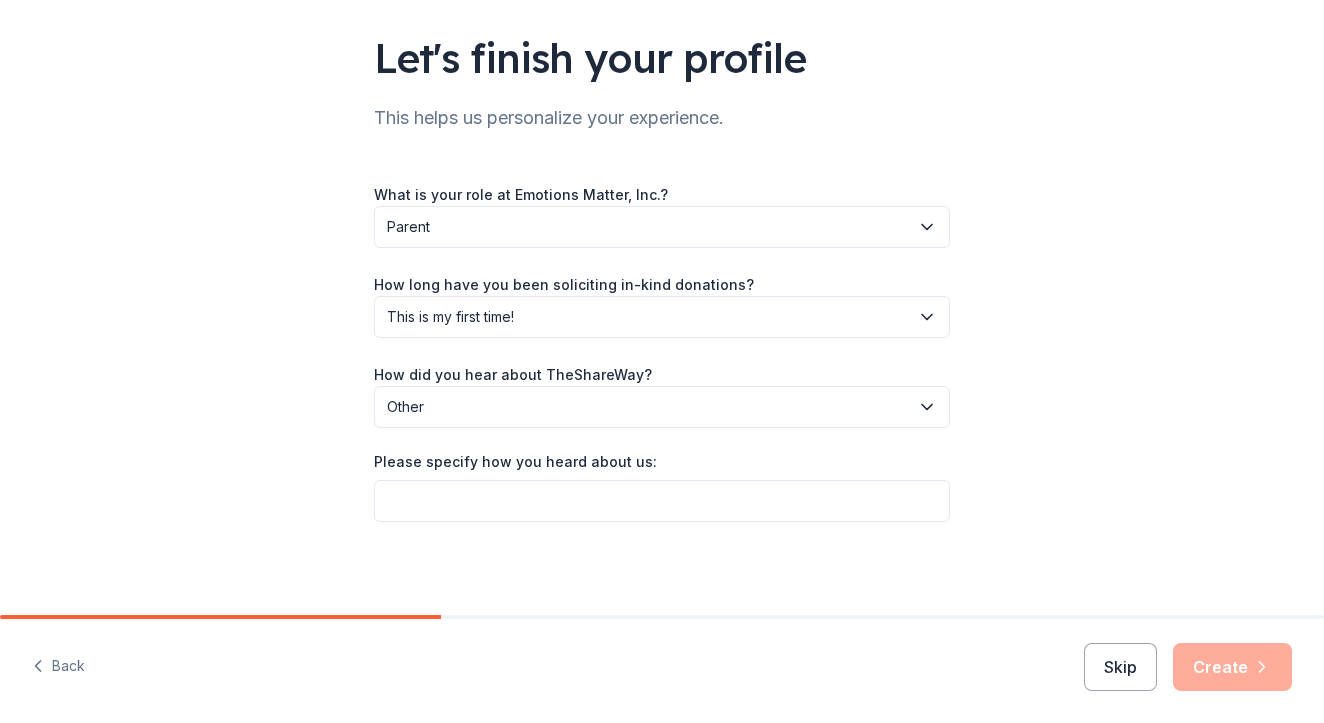 scroll, scrollTop: 131, scrollLeft: 0, axis: vertical 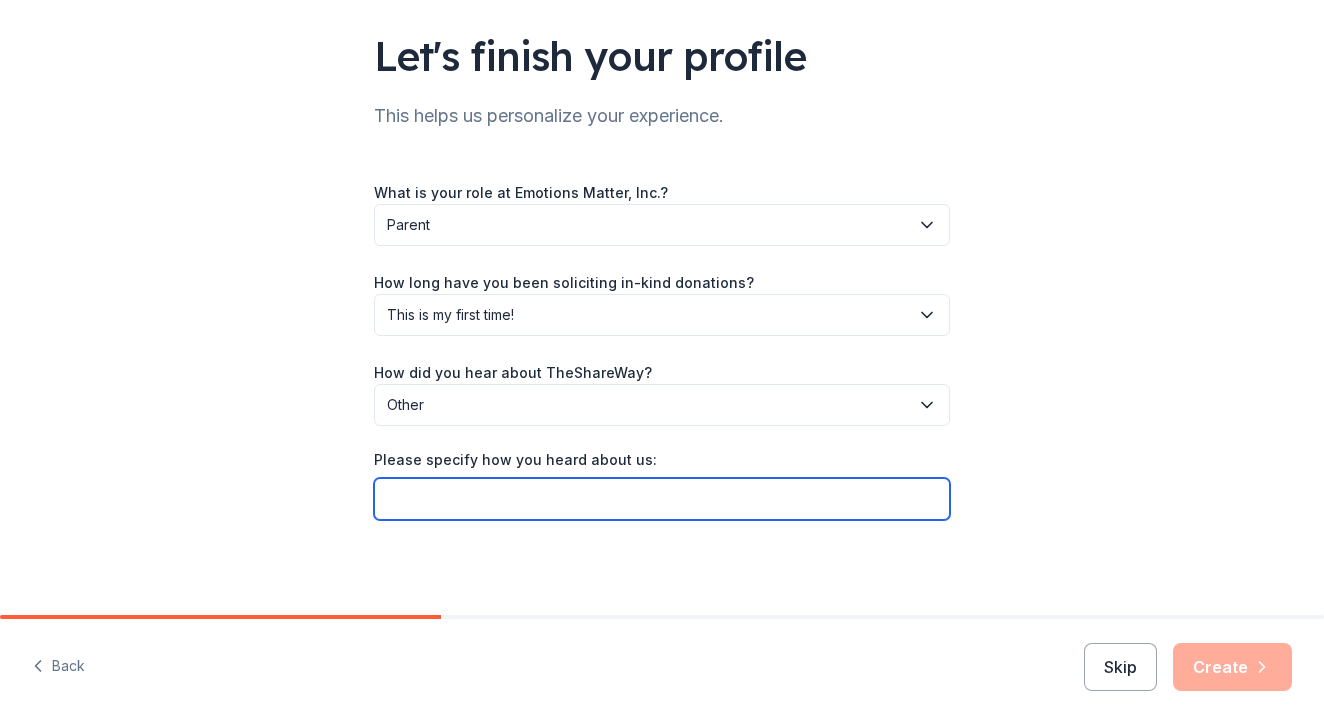 click on "Please specify how you heard about us:" at bounding box center (662, 499) 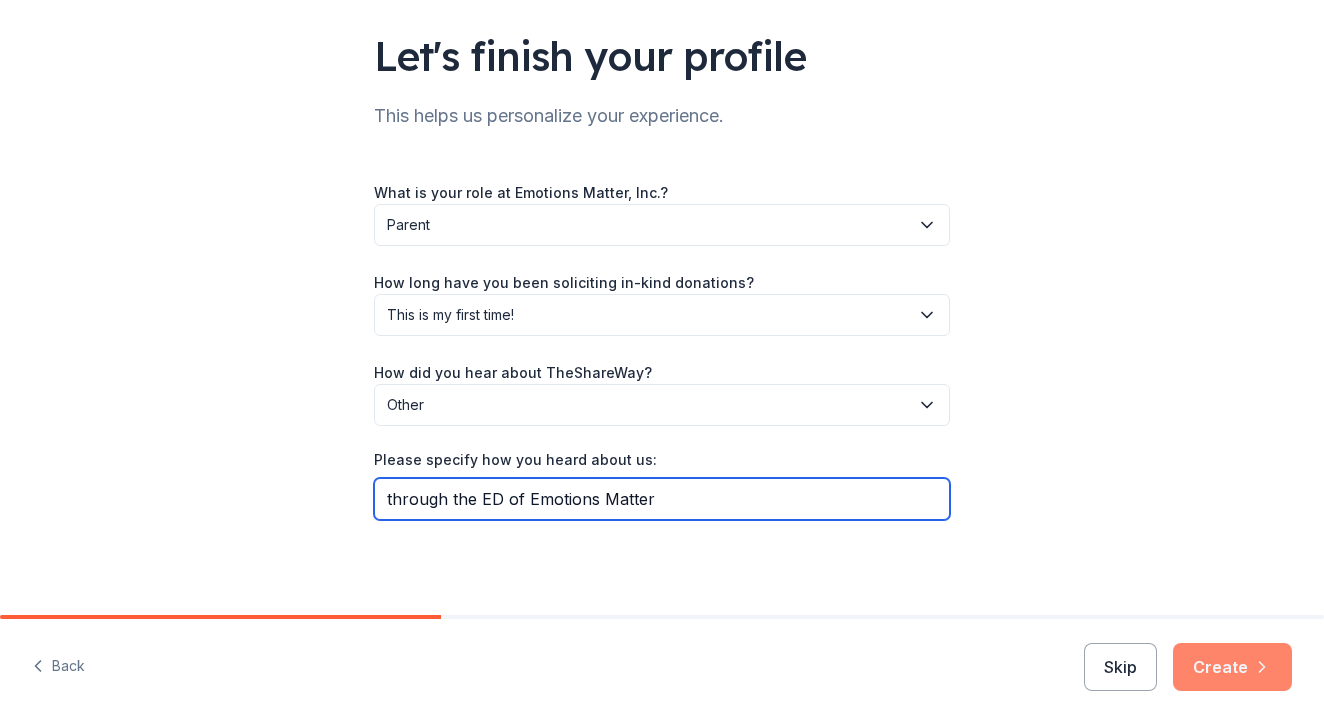 type on "through the ED of Emotions Matter" 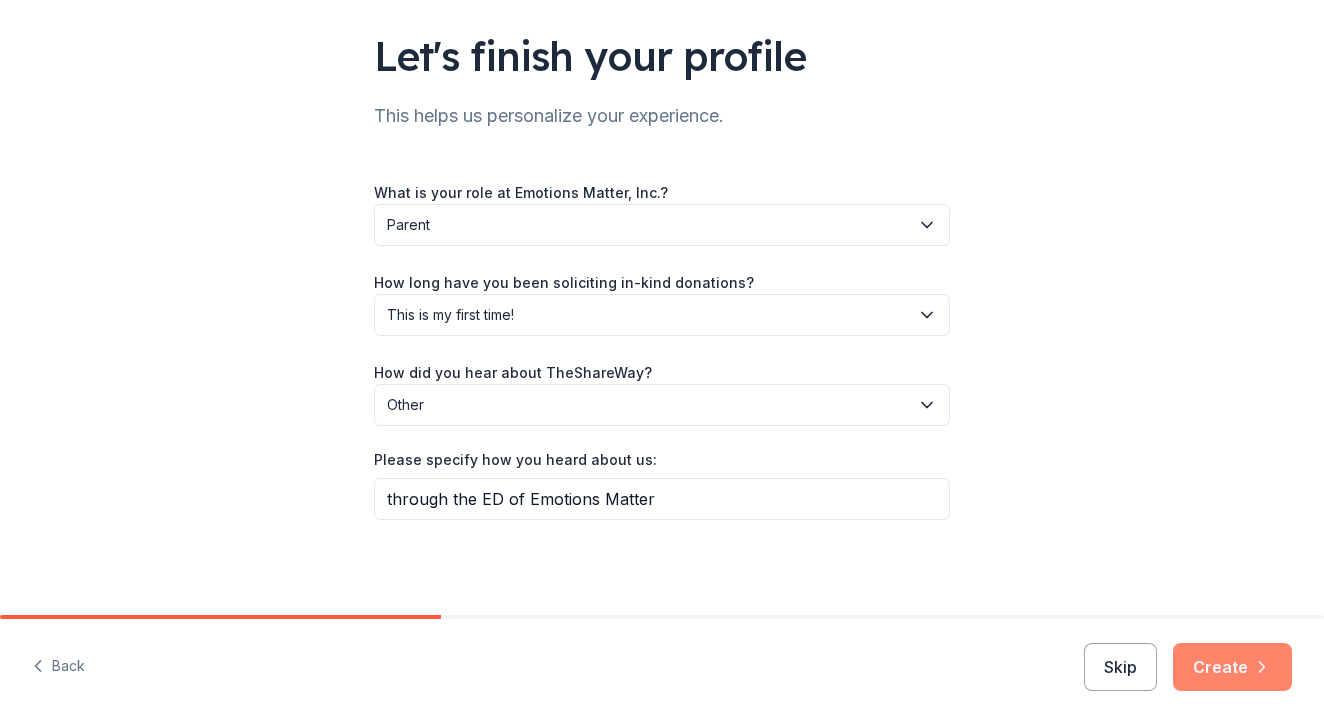 click on "Create" at bounding box center [1232, 667] 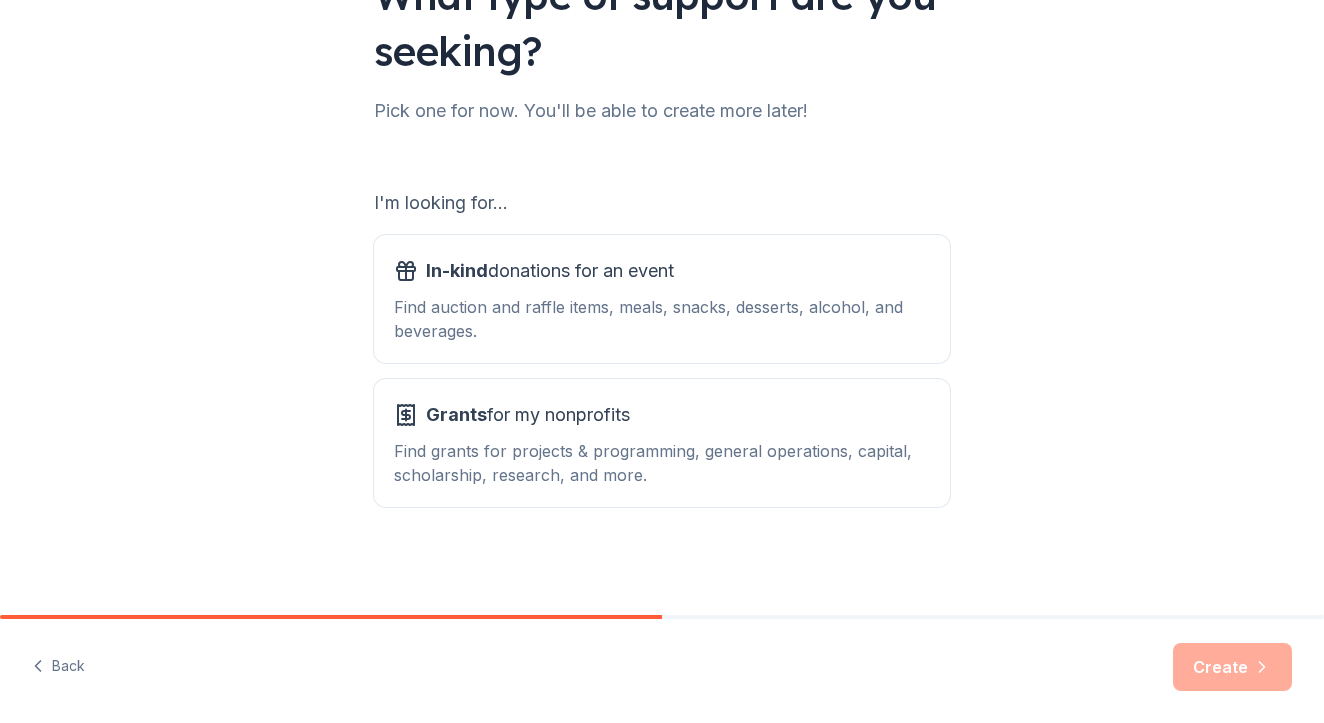 scroll, scrollTop: 64, scrollLeft: 0, axis: vertical 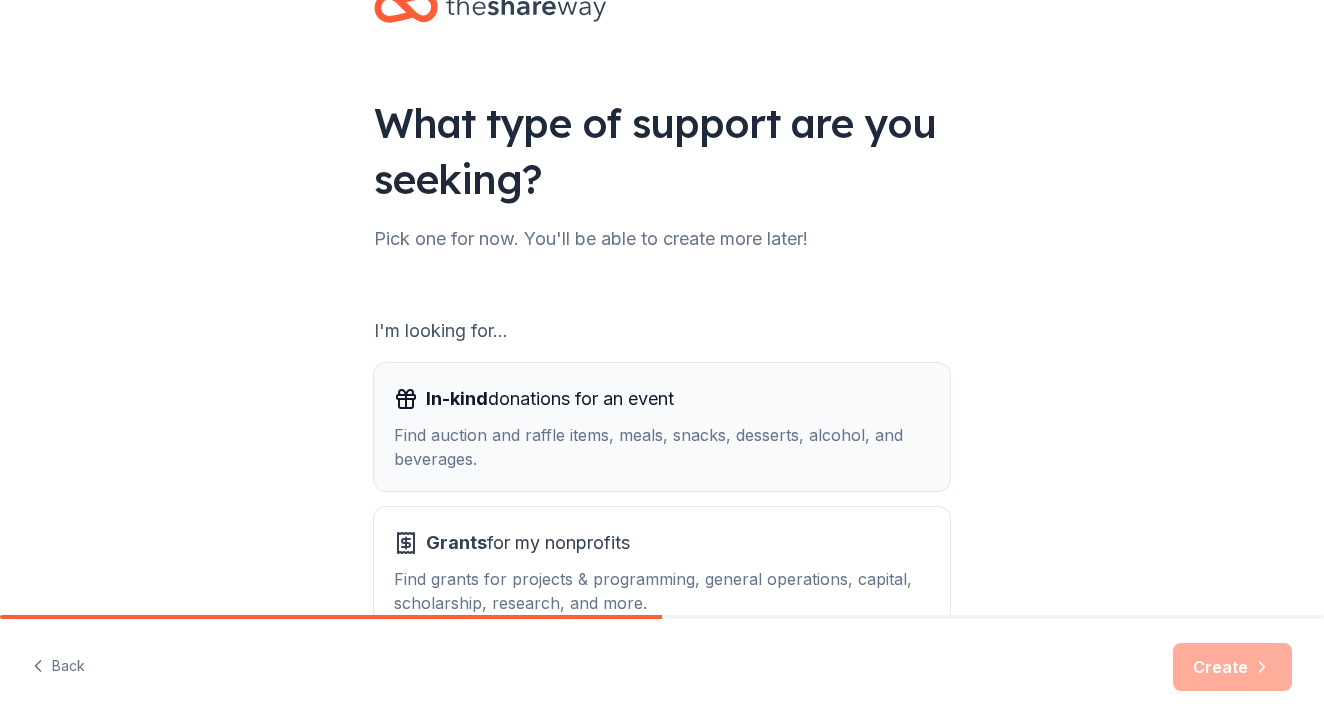 click on "In-kind  donations for an event" at bounding box center (550, 399) 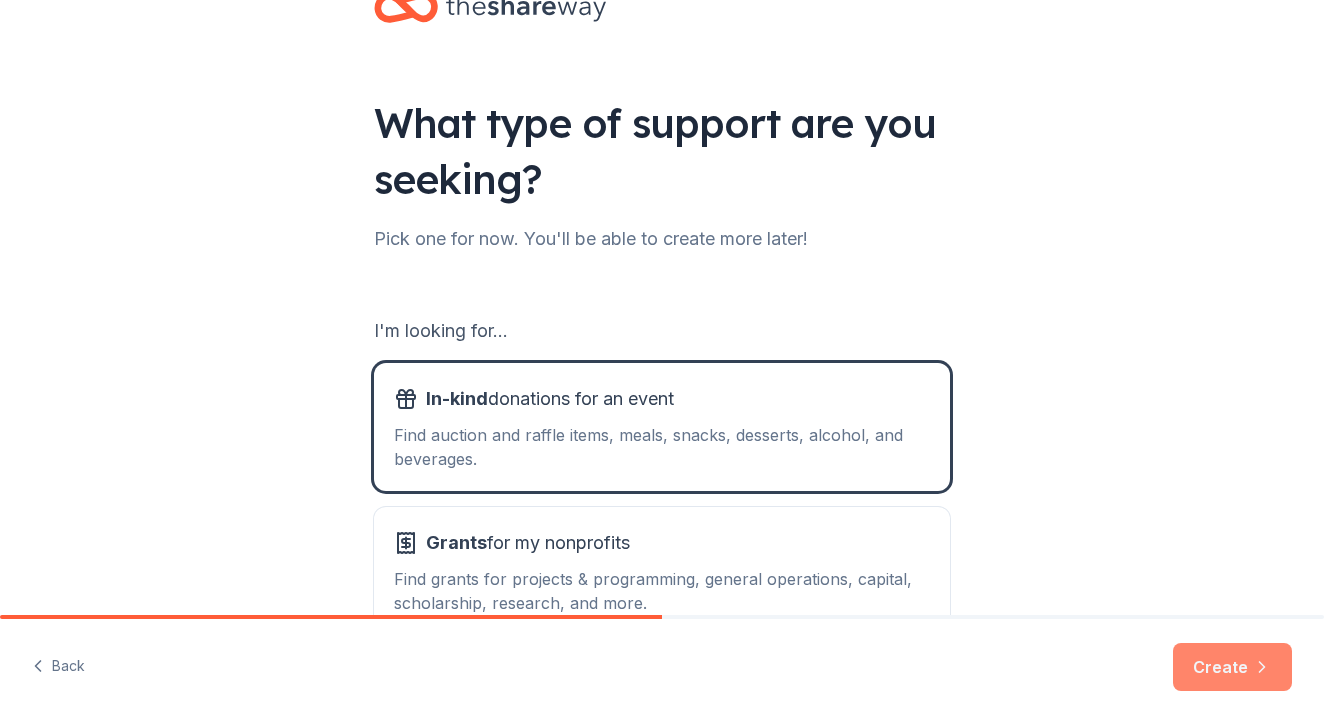 click on "Create" at bounding box center [1232, 667] 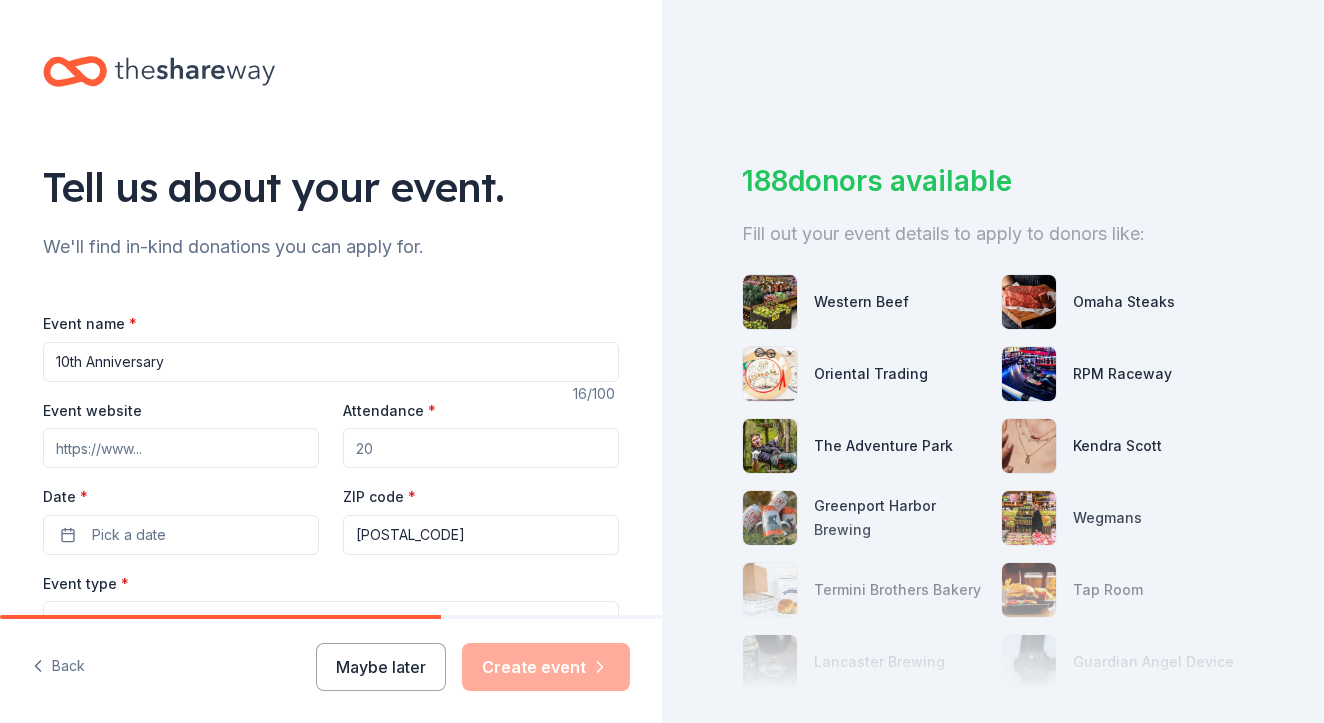 type on "10th Anniversary" 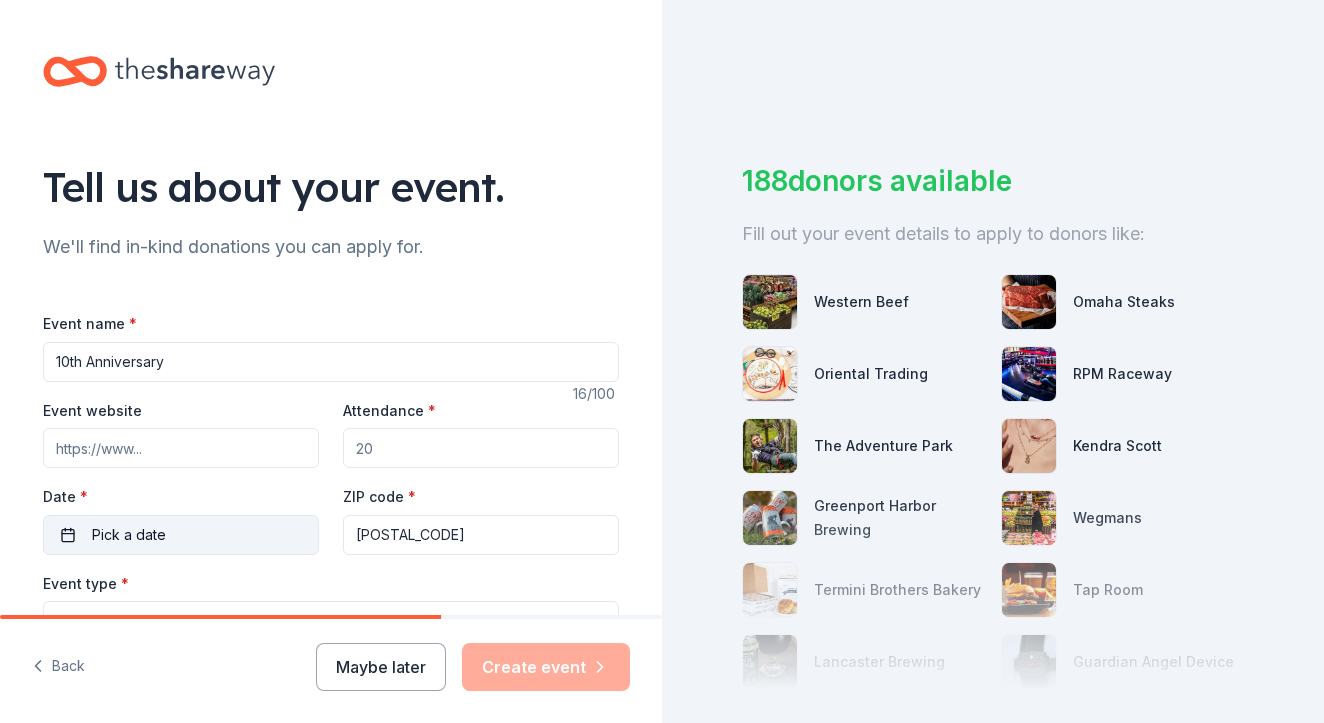click on "Pick a date" at bounding box center (129, 535) 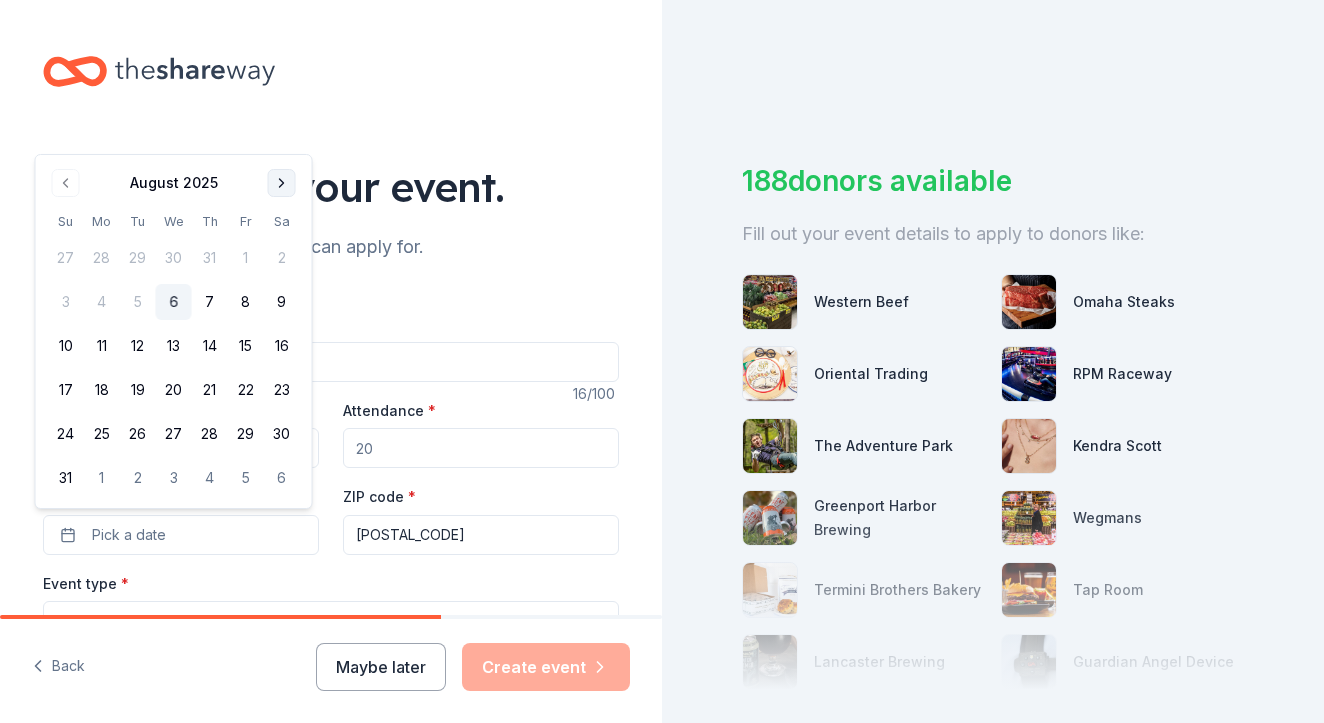 click at bounding box center (282, 183) 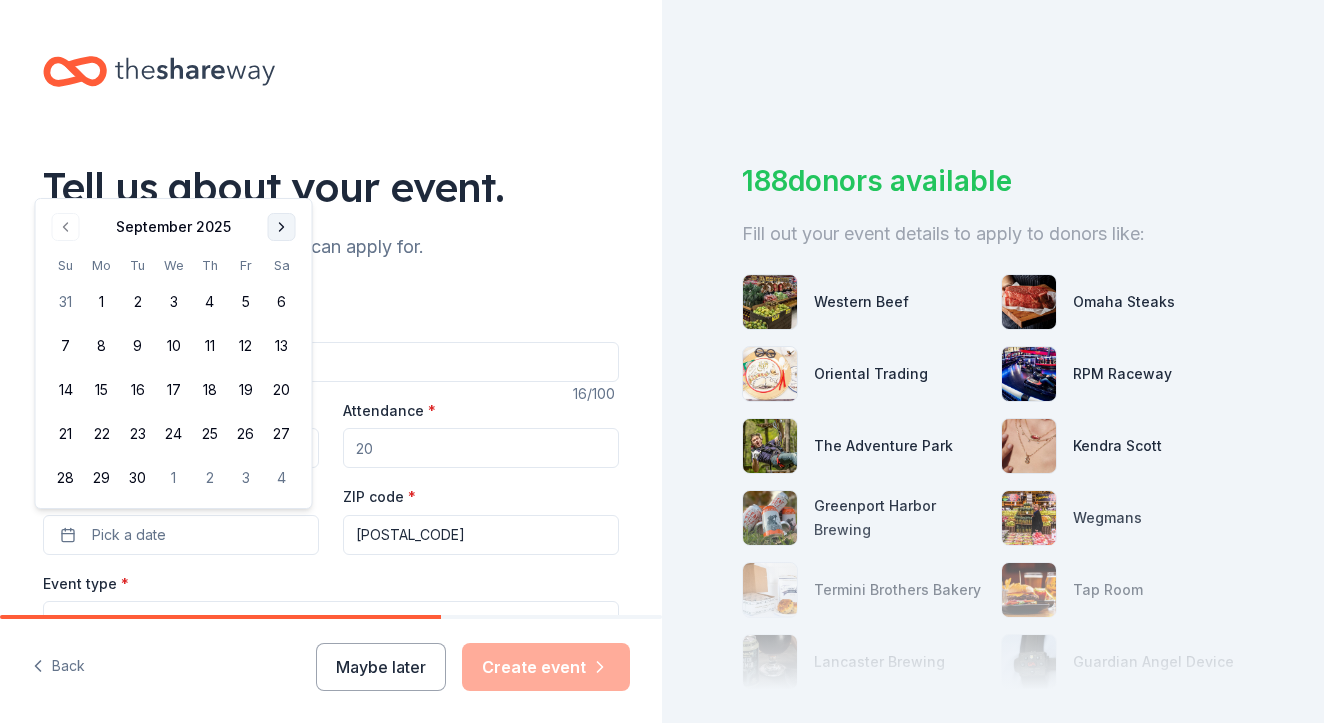 click at bounding box center (282, 227) 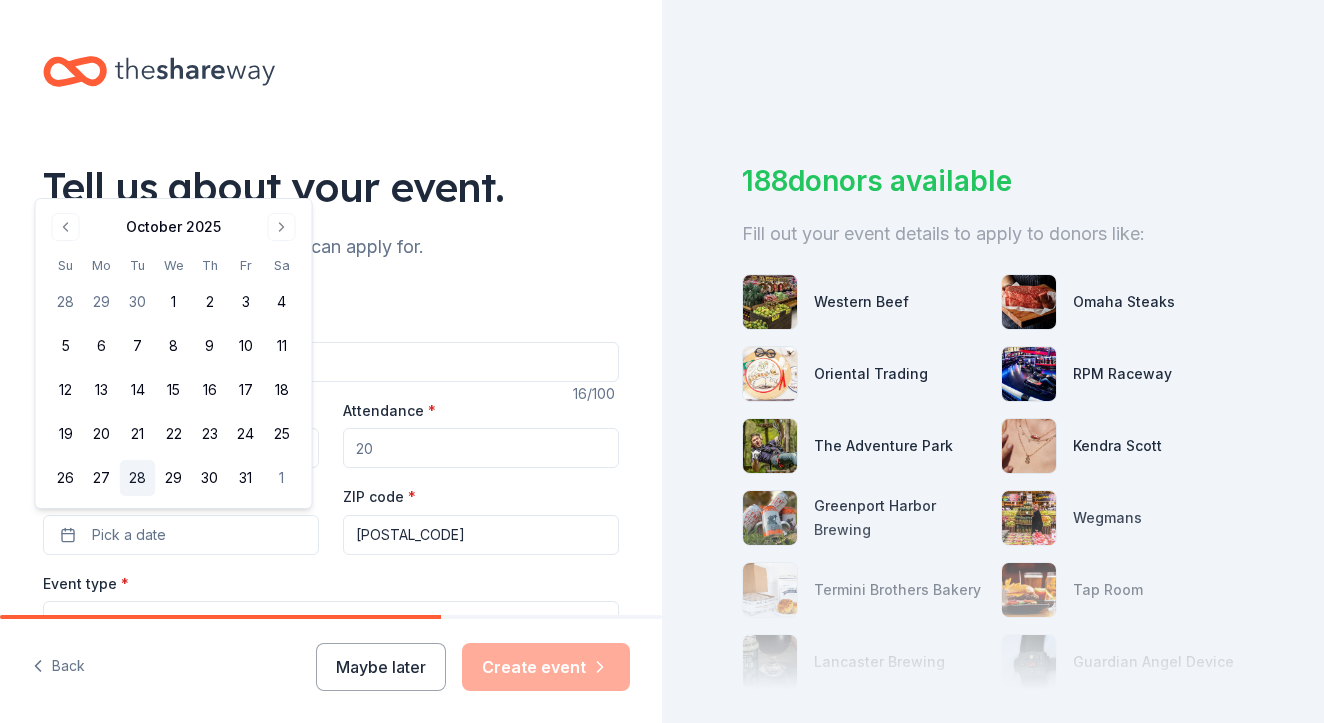 click on "28" at bounding box center (138, 478) 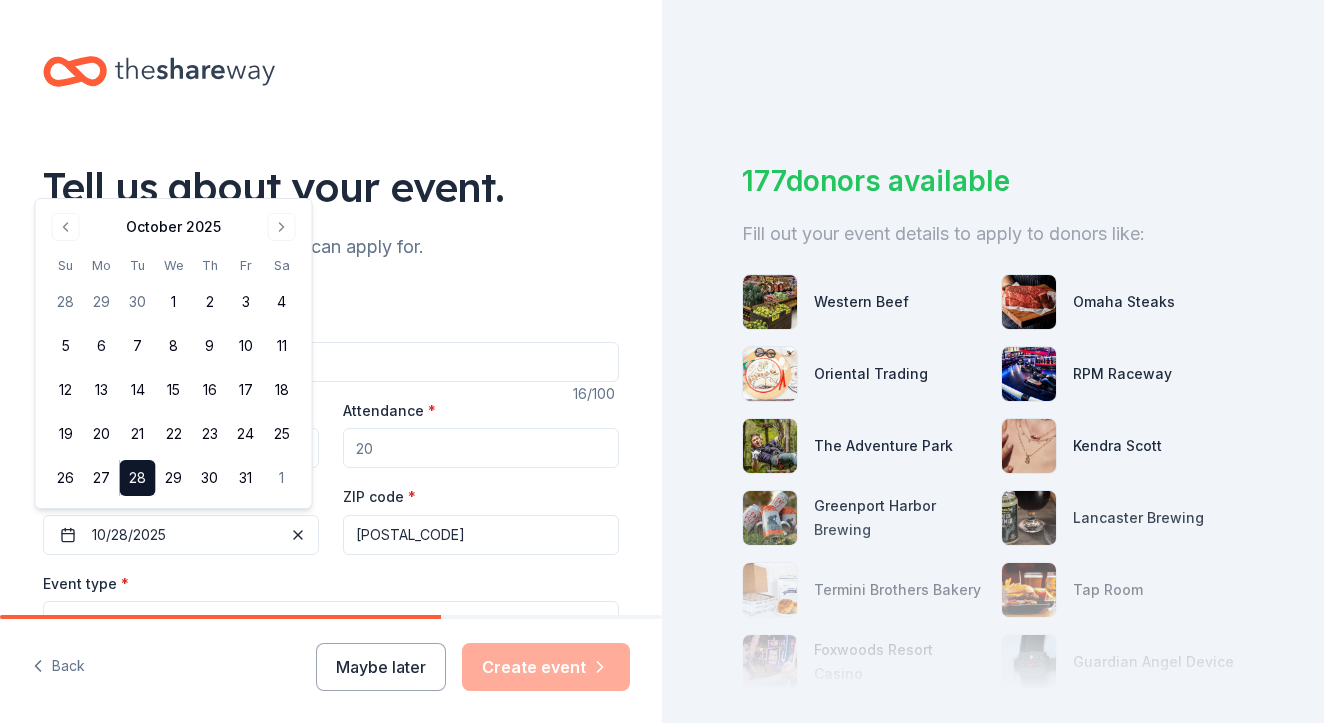click on "ZIP code * [POSTAL_CODE]" at bounding box center [481, 519] 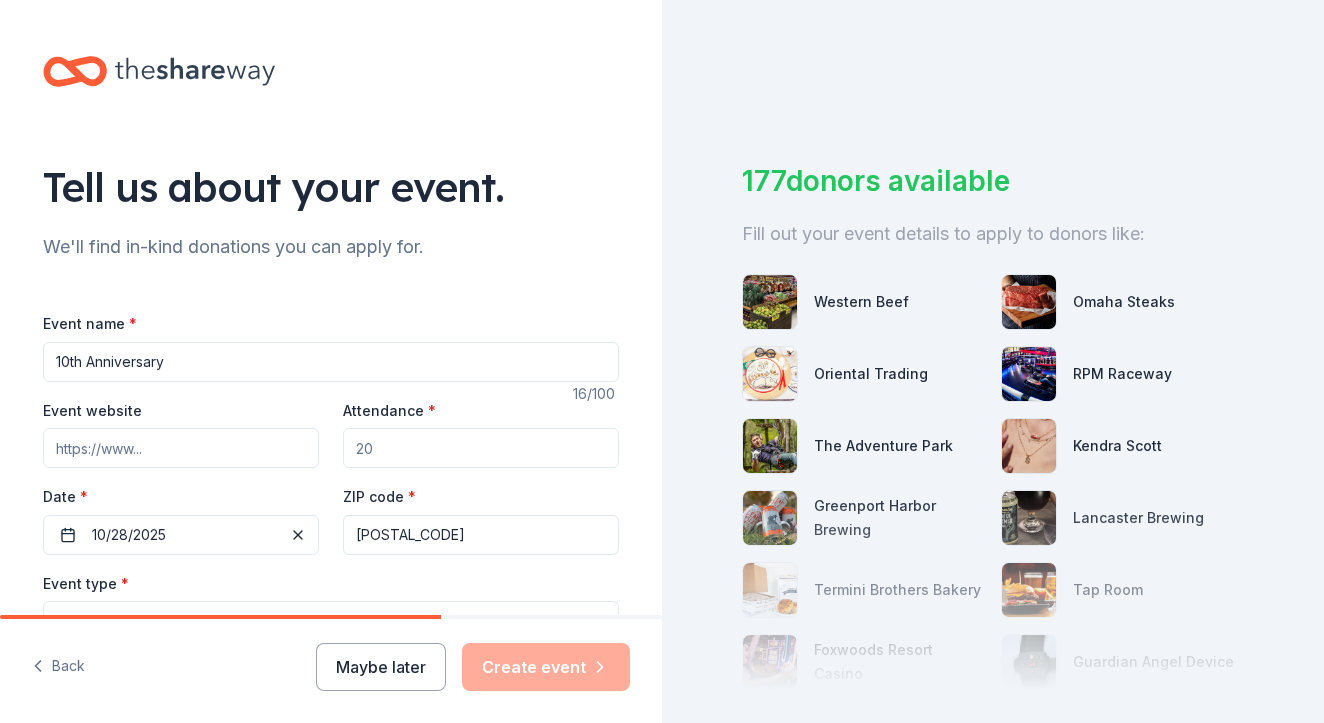 click on "Attendance *" at bounding box center (481, 448) 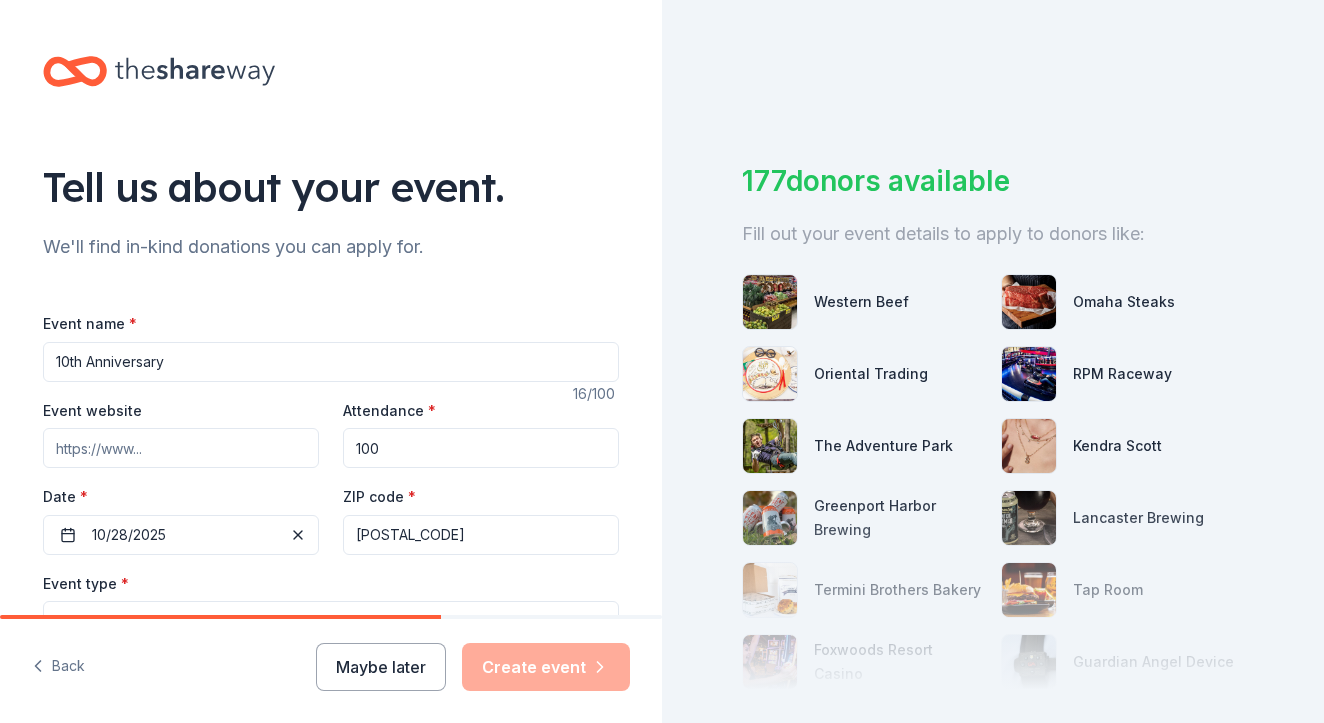 type on "100" 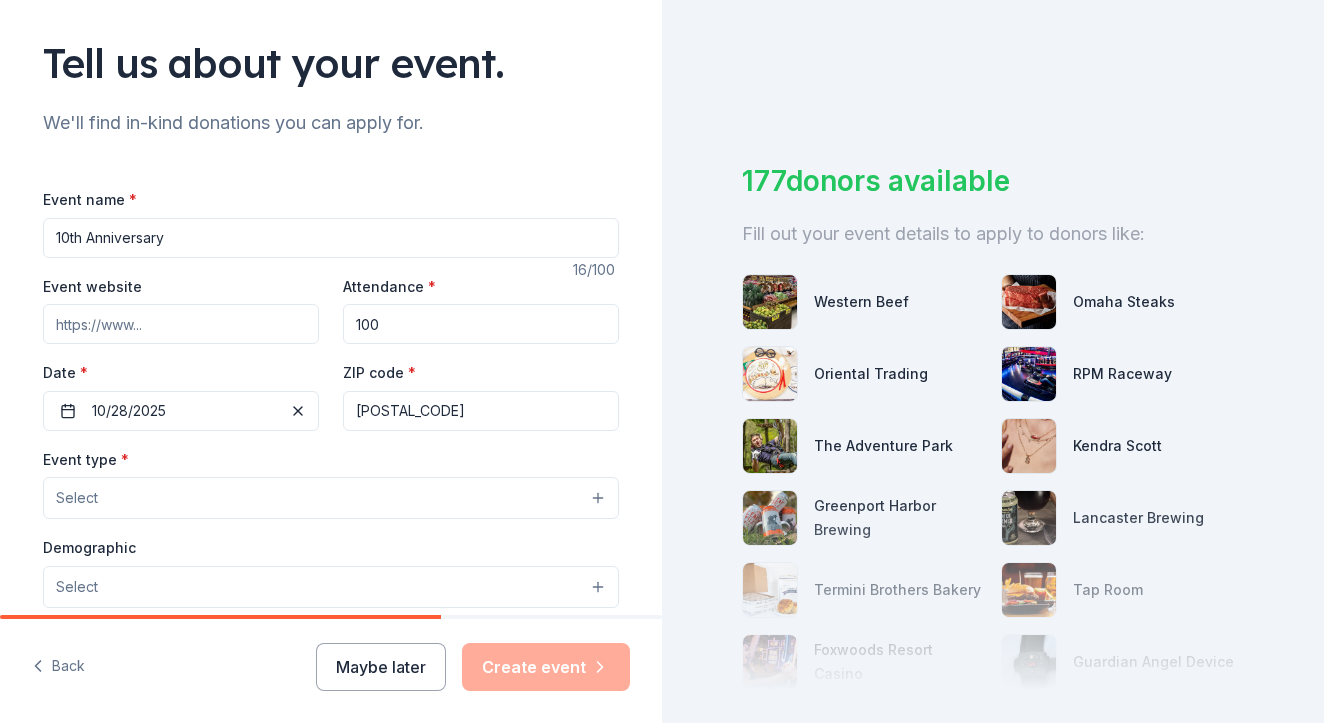 scroll, scrollTop: 139, scrollLeft: 0, axis: vertical 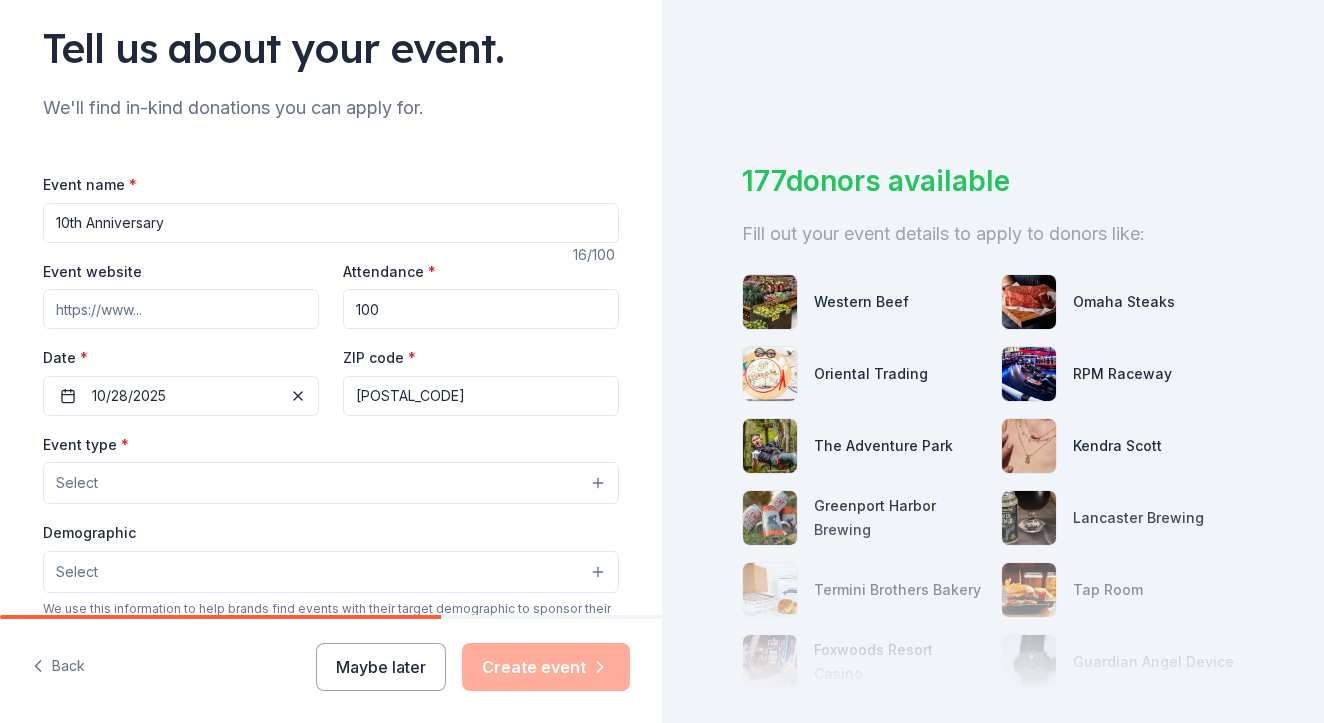 click on "Select" at bounding box center [331, 483] 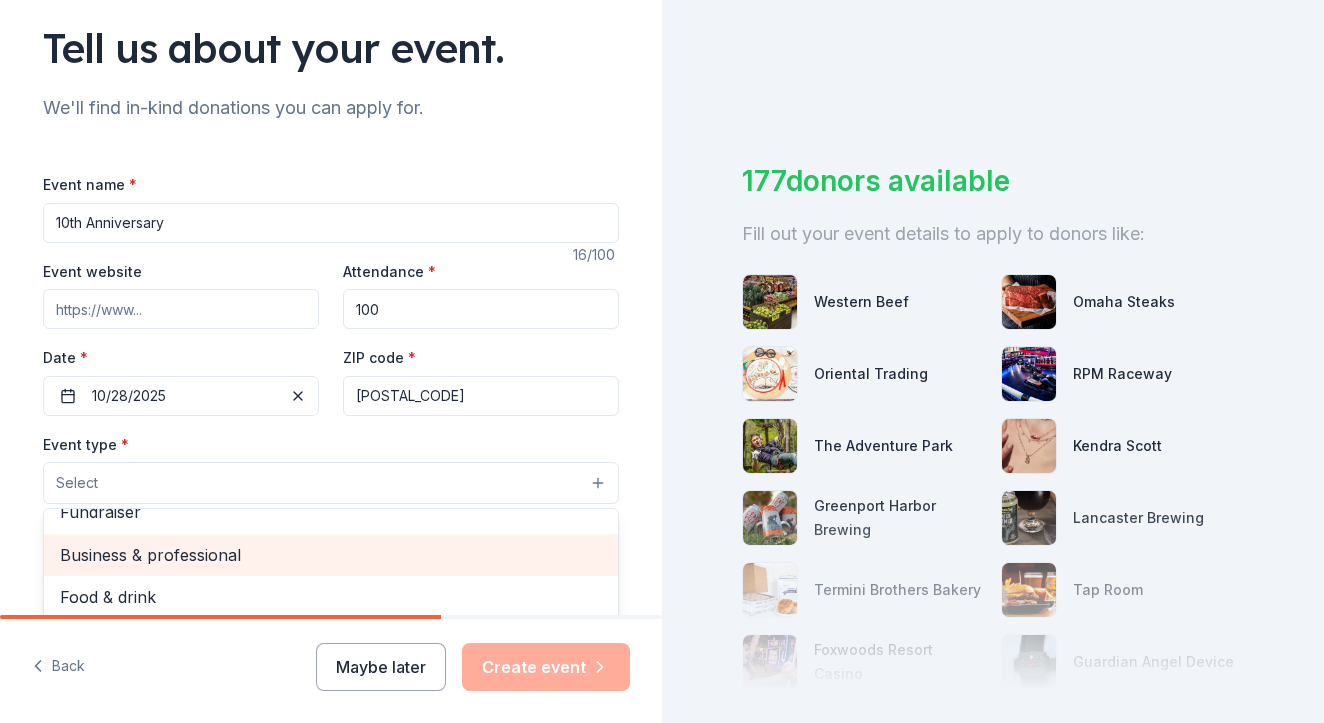 scroll, scrollTop: 64, scrollLeft: 0, axis: vertical 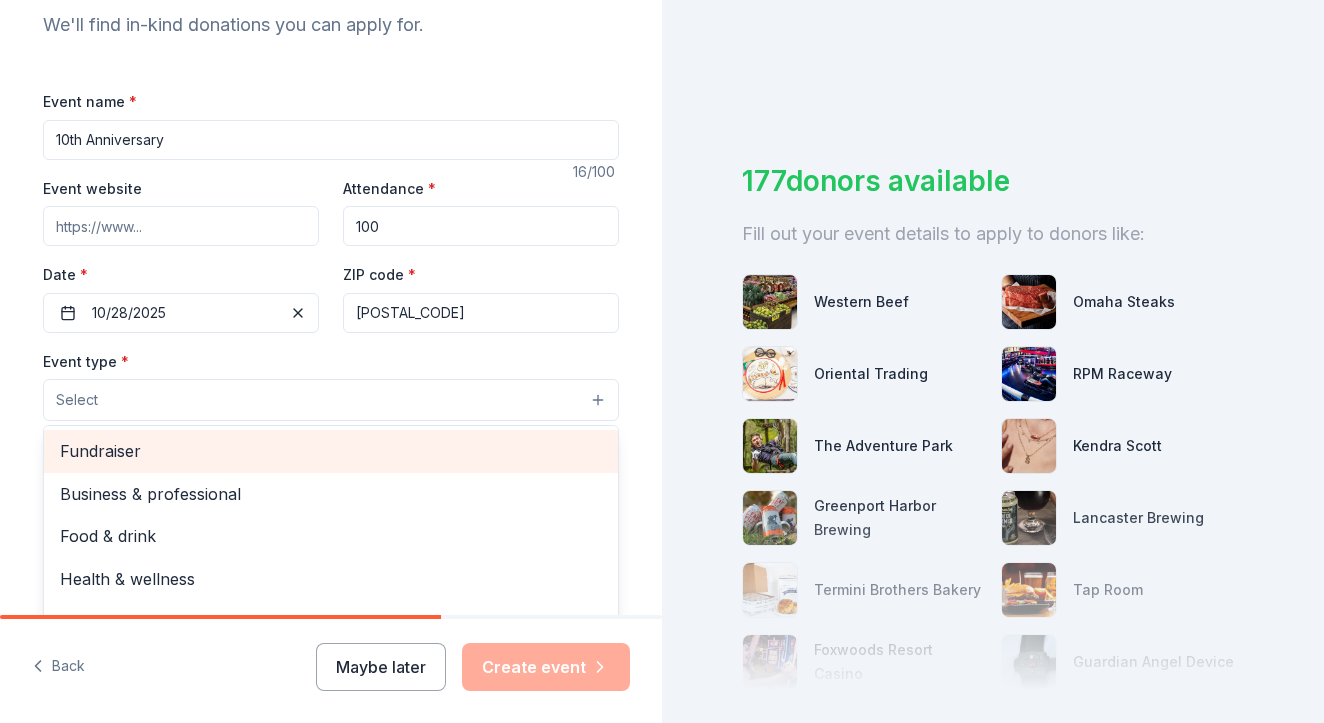 click on "Fundraiser" at bounding box center (331, 451) 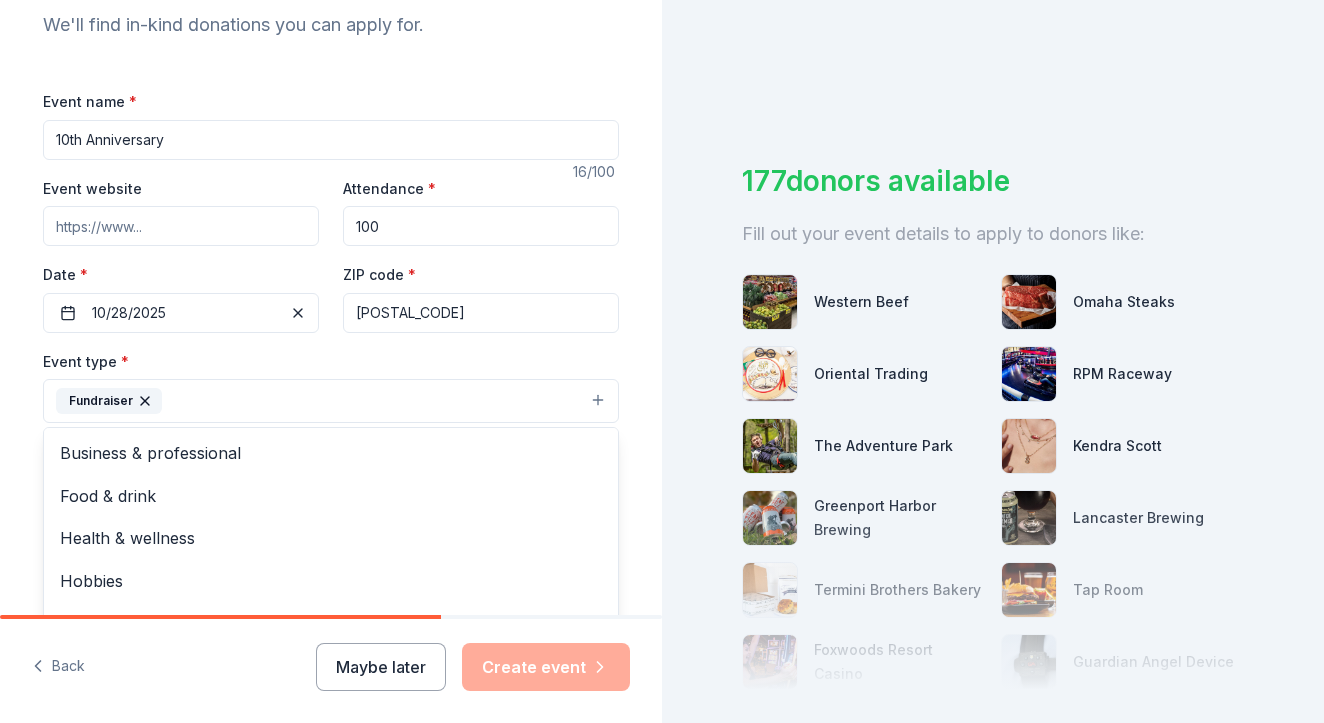 click on "Tell us about your event. We'll find in-kind donations you can apply for. Event name * 10th Anniversary 16 /100 Event website Attendance * 100 Date * 10/28/2025 ZIP code * [POSTAL_CODE] Event type * Fundraiser Business & professional Food & drink Health & wellness Hobbies Music Performing & visual arts Demographic Select We use this information to help brands find events with their target demographic to sponsor their products. Mailing address Apt/unit Description What are you looking for? * Auction & raffle Meals Snacks Desserts Alcohol Beverages Send me reminders Email me reminders of donor application deadlines Recurring event" at bounding box center [331, 444] 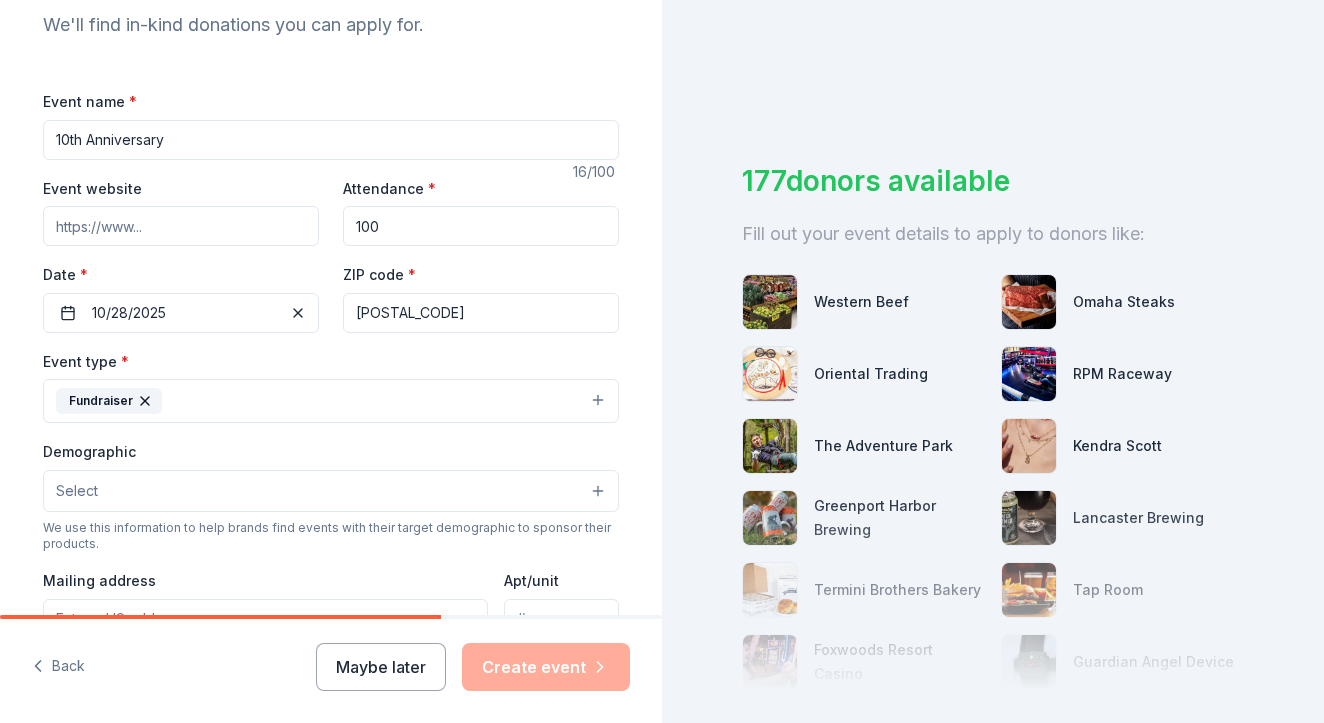 click on "Select" at bounding box center (331, 491) 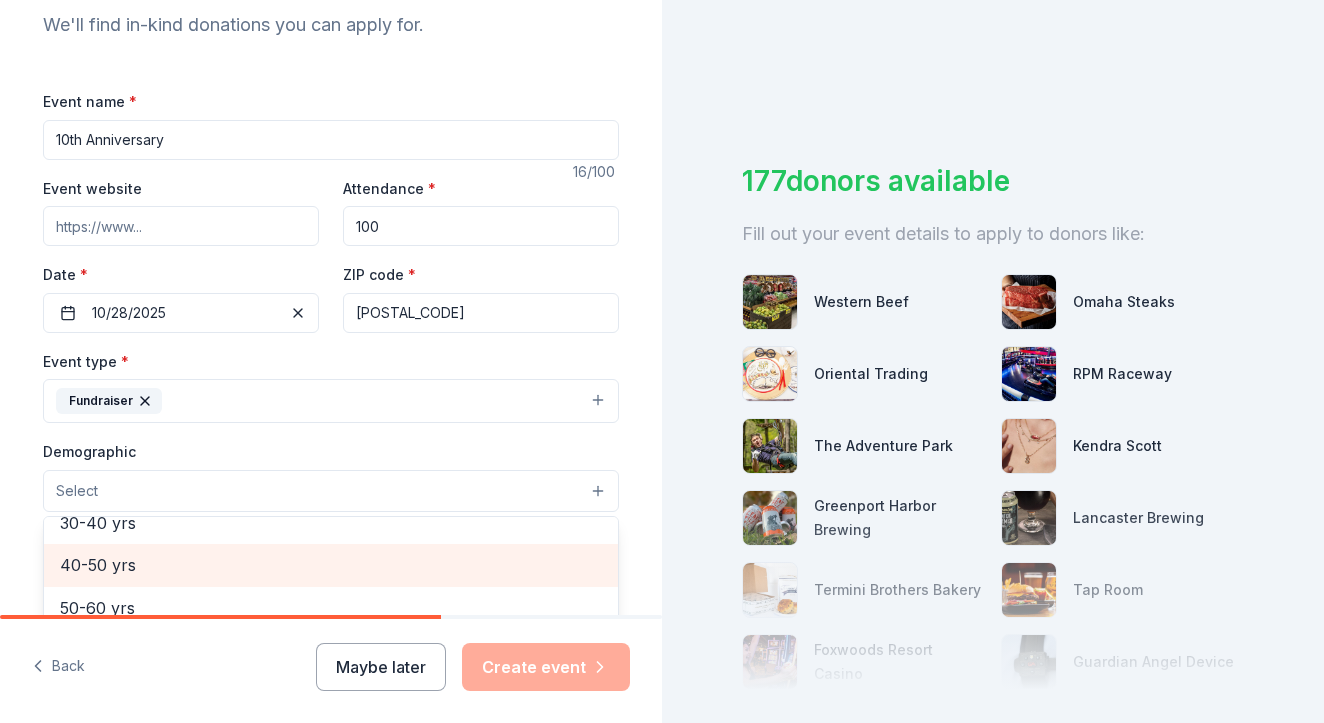 scroll, scrollTop: 0, scrollLeft: 0, axis: both 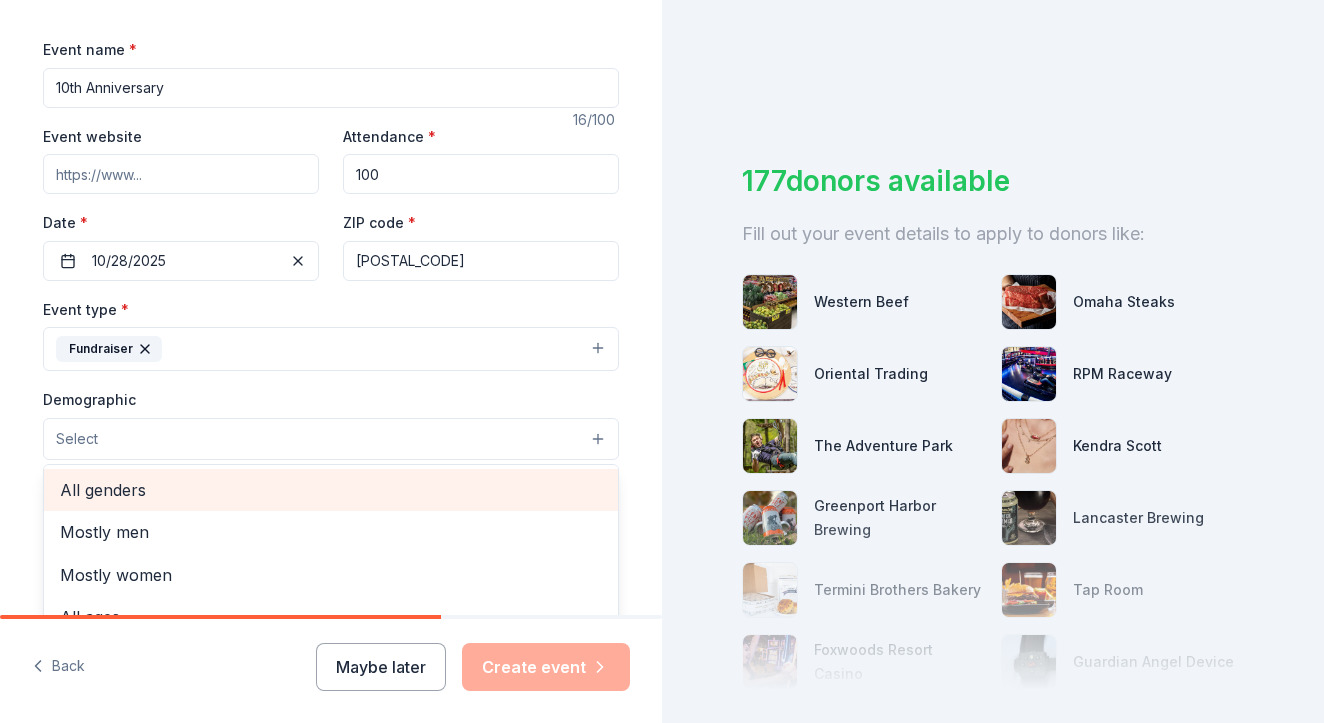 click on "All genders" at bounding box center (331, 490) 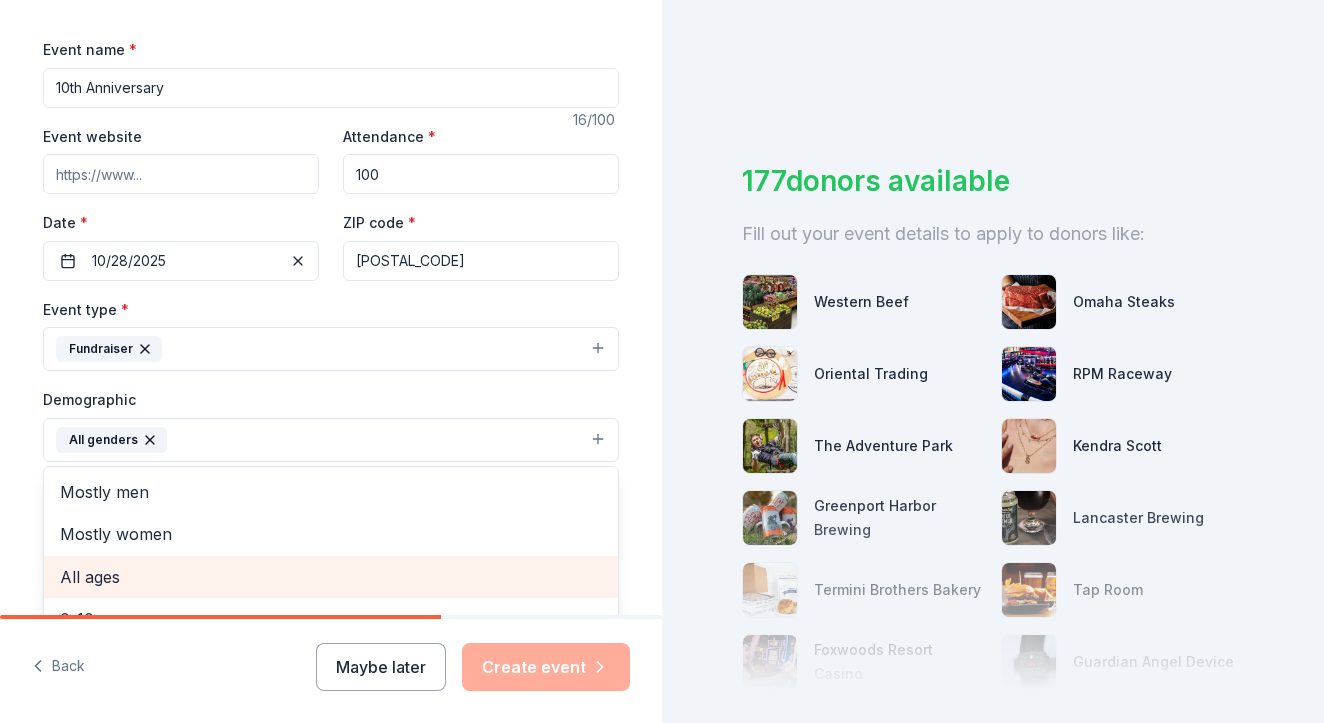 click on "All ages" at bounding box center [331, 577] 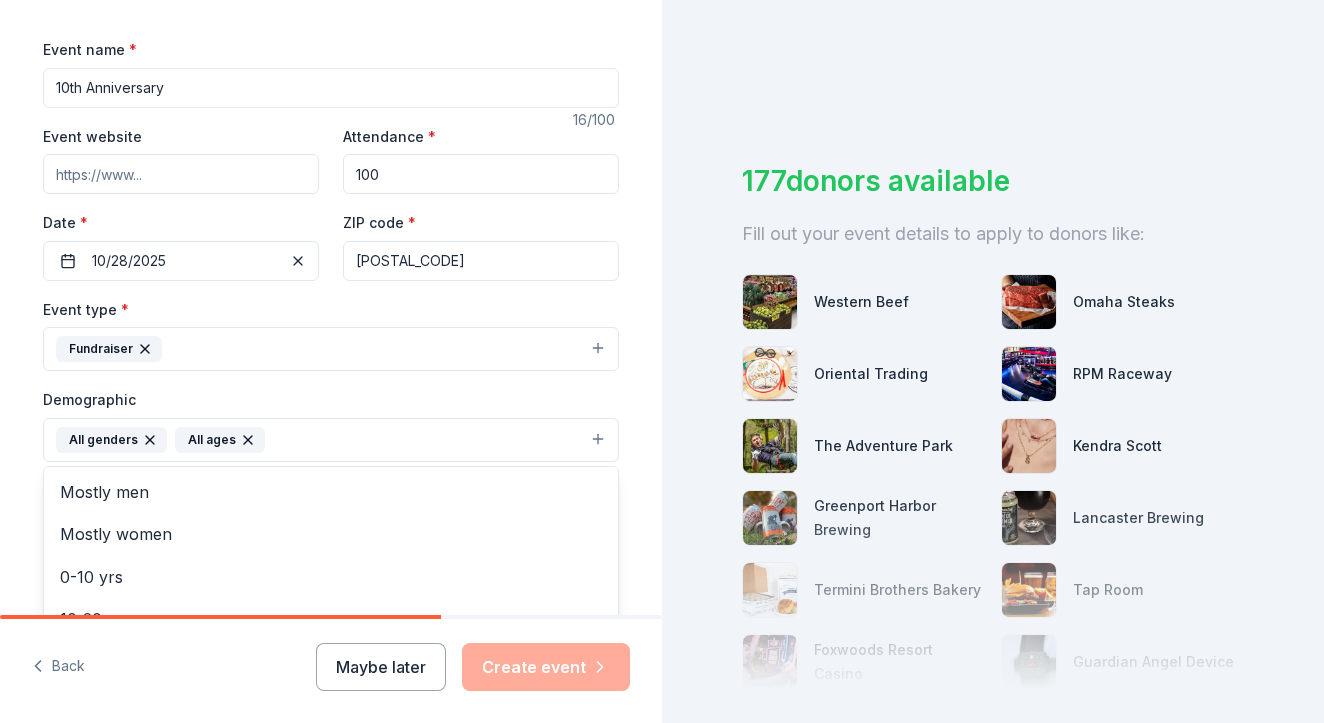 click on "Tell us about your event. We'll find in-kind donations you can apply for. Event name * 10th Anniversary 16 /100 Event website Attendance * 100 Date * 10/28/2025 ZIP code * [POSTAL_CODE] Event type * Fundraiser Demographic All genders All ages Mostly men Mostly women 0-10 yrs 10-20 yrs 20-30 yrs 30-40 yrs 40-50 yrs 50-60 yrs 60-70 yrs 70-80 yrs 80+ yrs We use this information to help brands find events with their target demographic to sponsor their products. Mailing address Apt/unit Description What are you looking for? * Auction & raffle Meals Snacks Desserts Alcohol Beverages Send me reminders Email me reminders of donor application deadlines Recurring event" at bounding box center [331, 393] 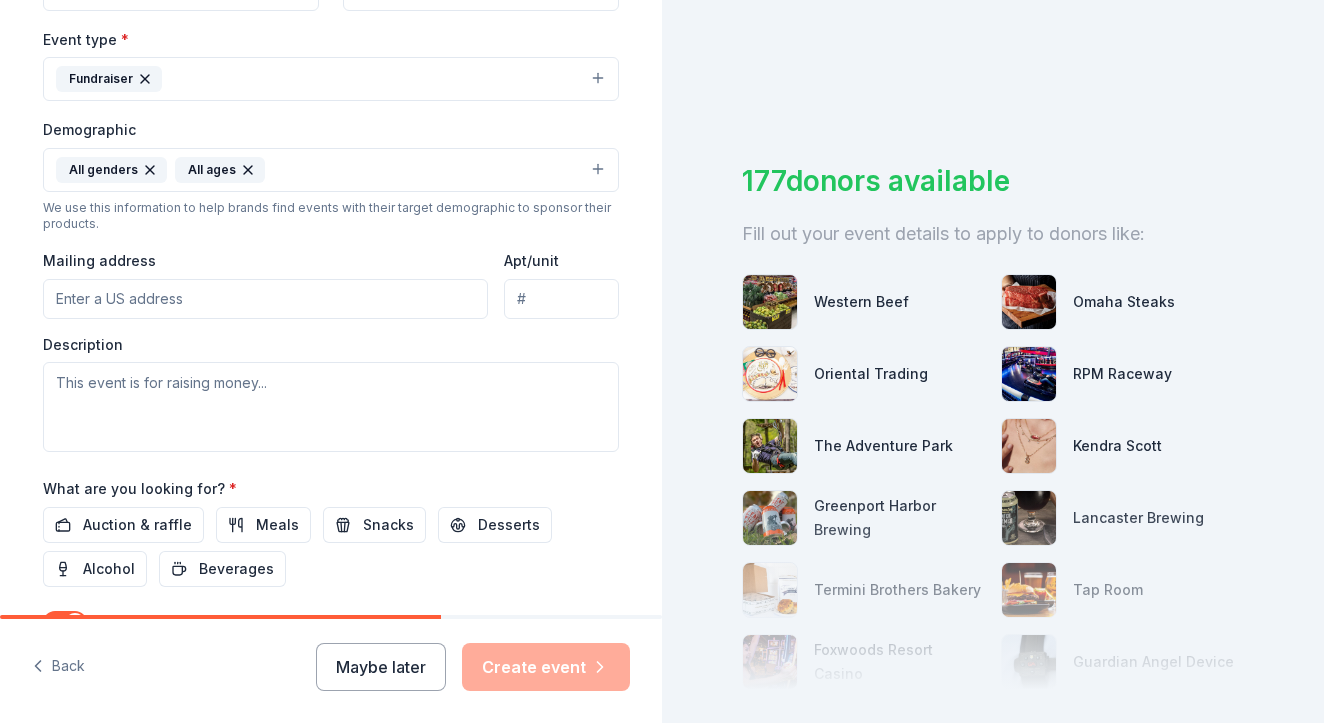 scroll, scrollTop: 662, scrollLeft: 0, axis: vertical 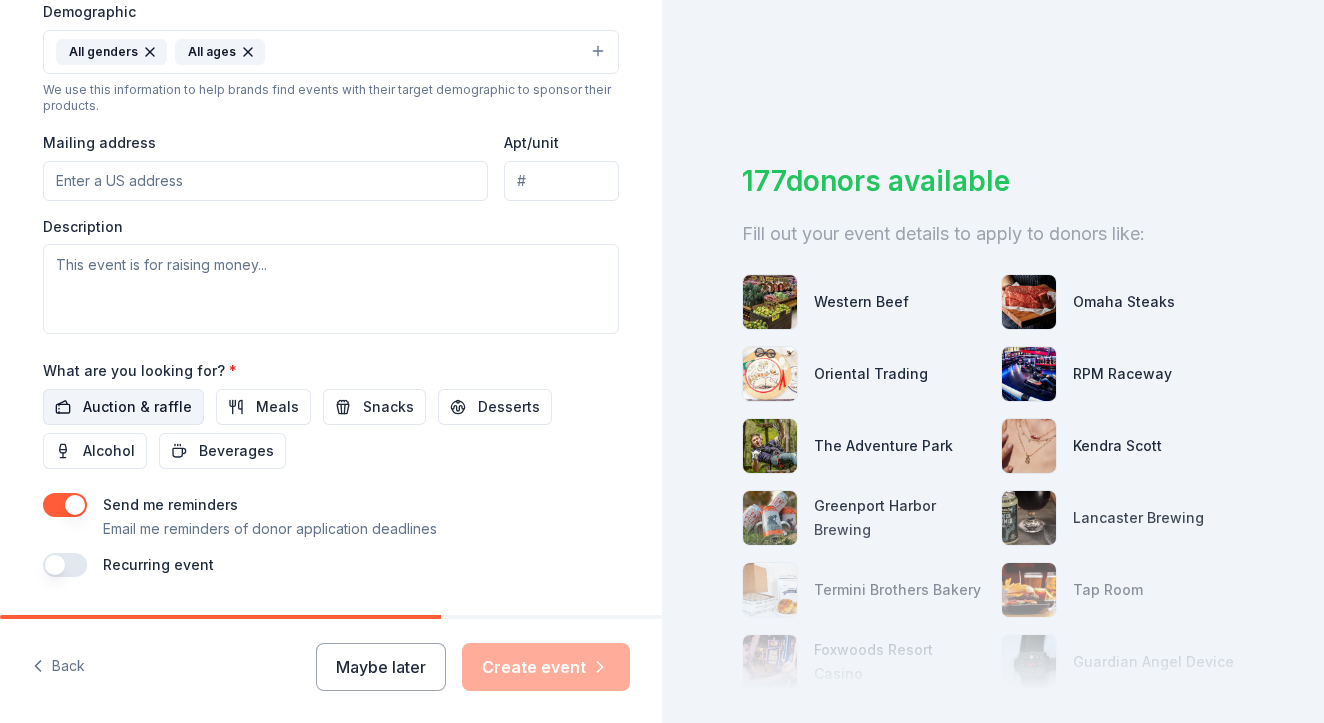 click on "Auction & raffle" at bounding box center (137, 407) 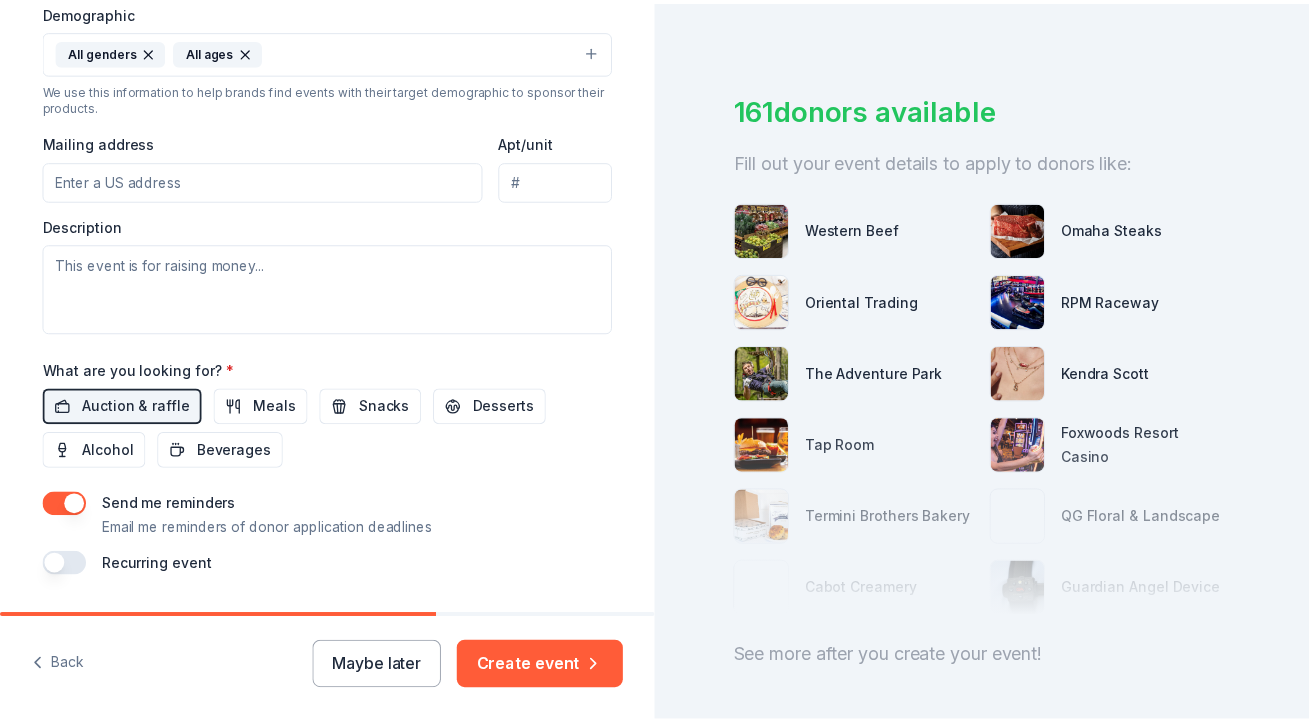scroll, scrollTop: 76, scrollLeft: 0, axis: vertical 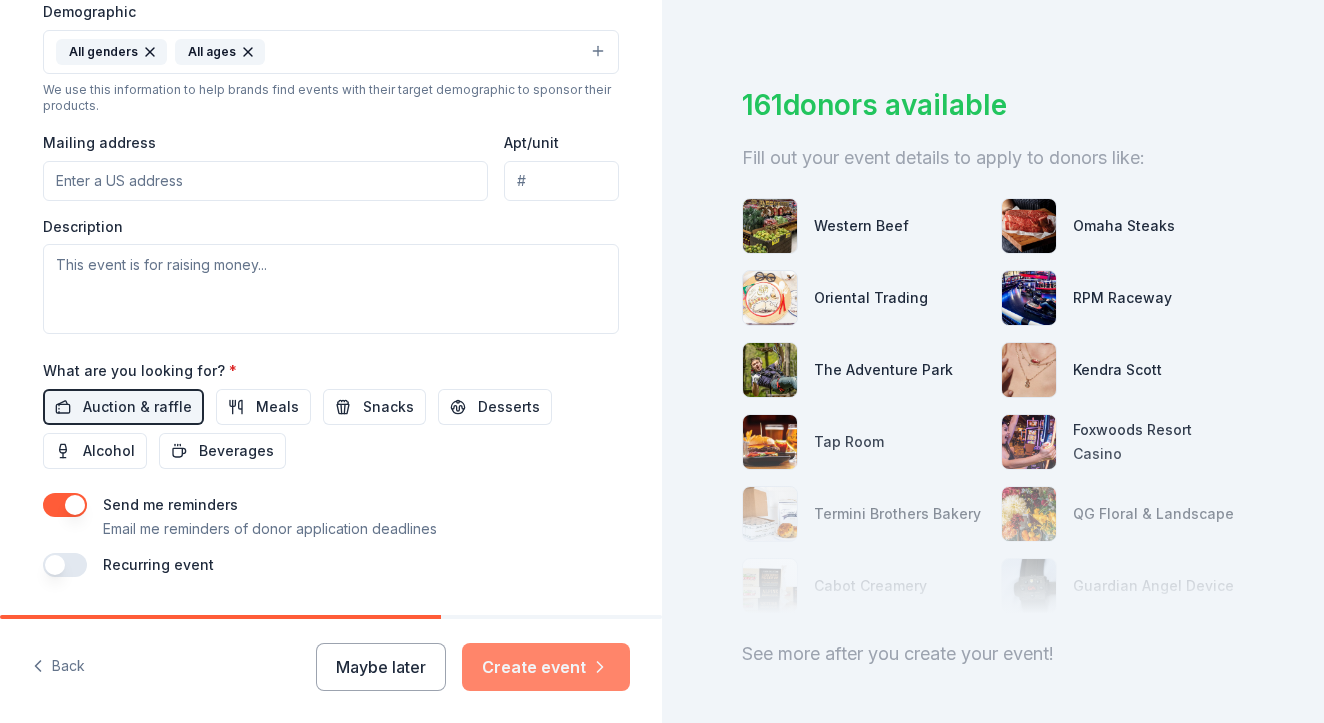 click on "Create event" at bounding box center (546, 667) 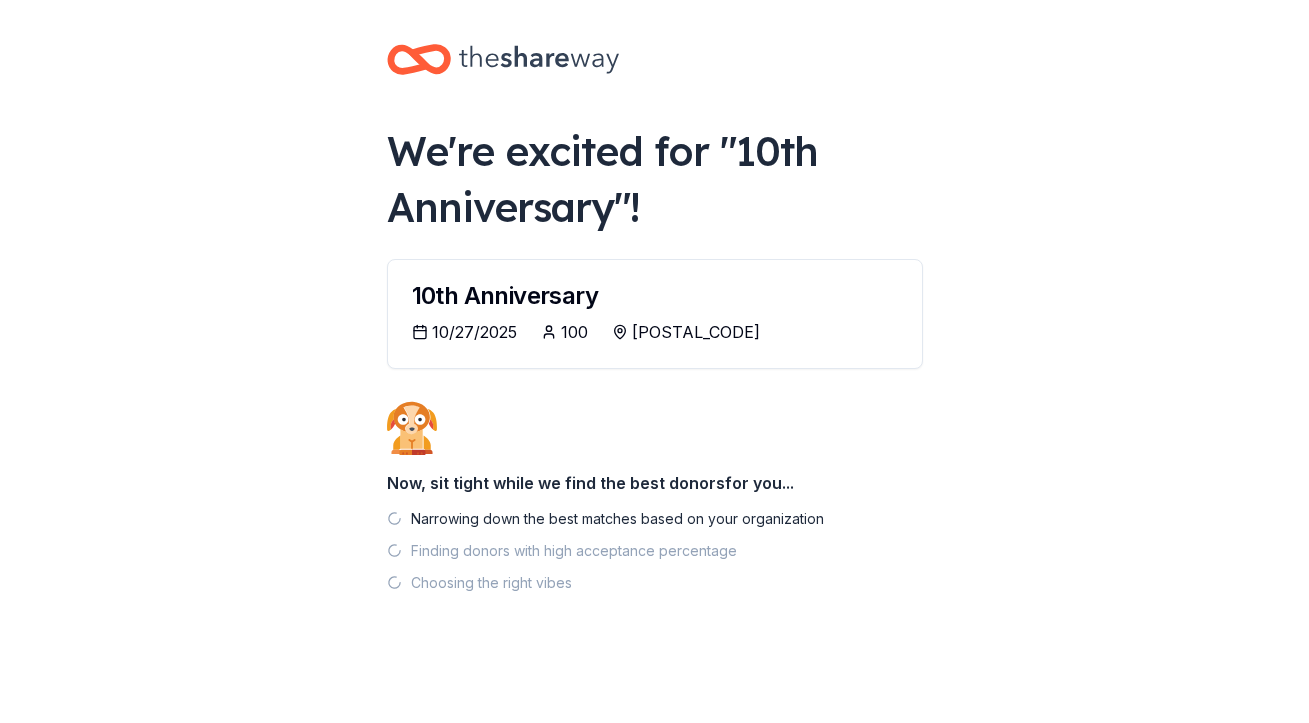 scroll, scrollTop: 8, scrollLeft: 0, axis: vertical 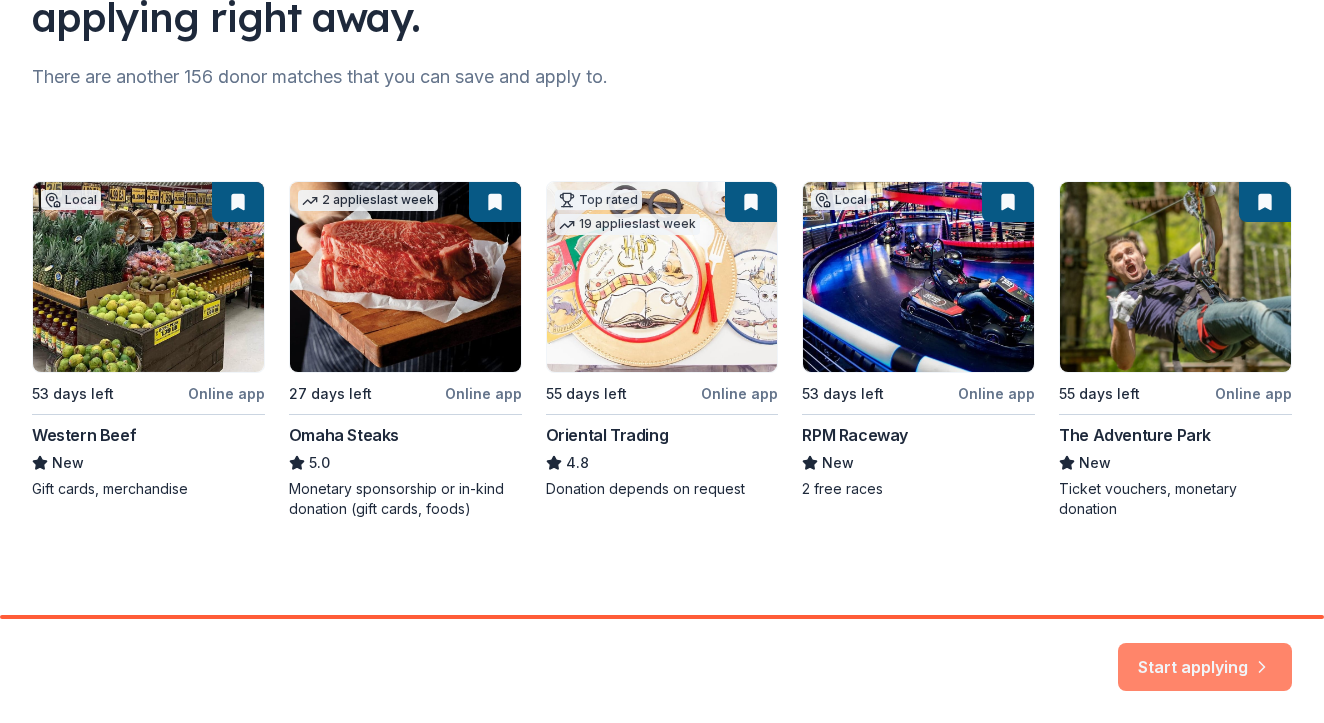 click on "Start applying" at bounding box center (1205, 655) 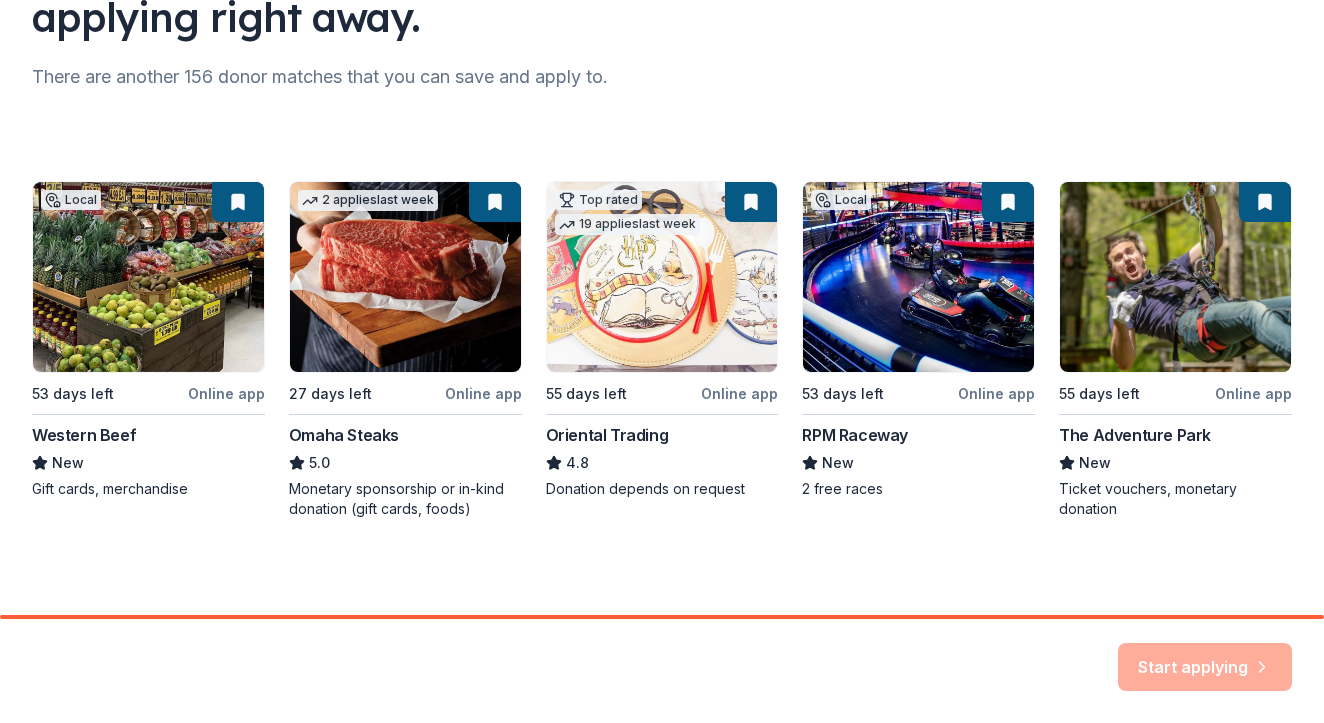 click on "Start applying" at bounding box center (1205, 667) 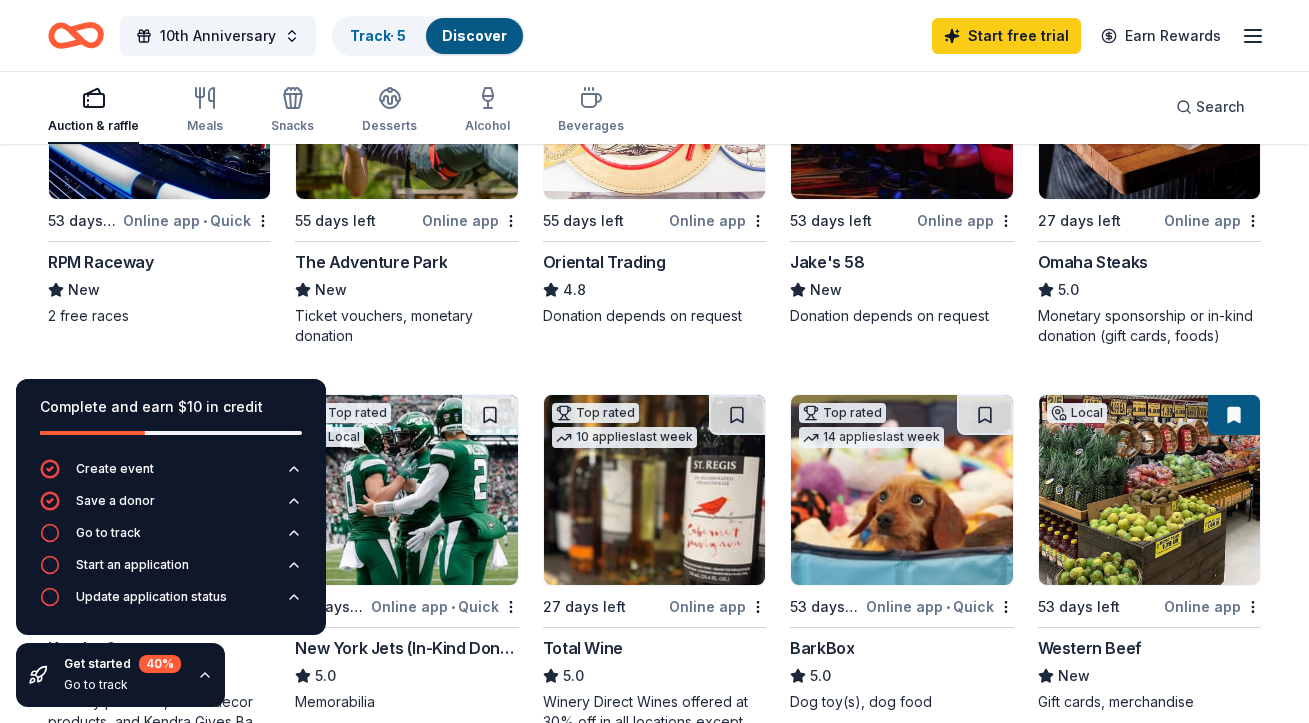 scroll, scrollTop: 0, scrollLeft: 0, axis: both 